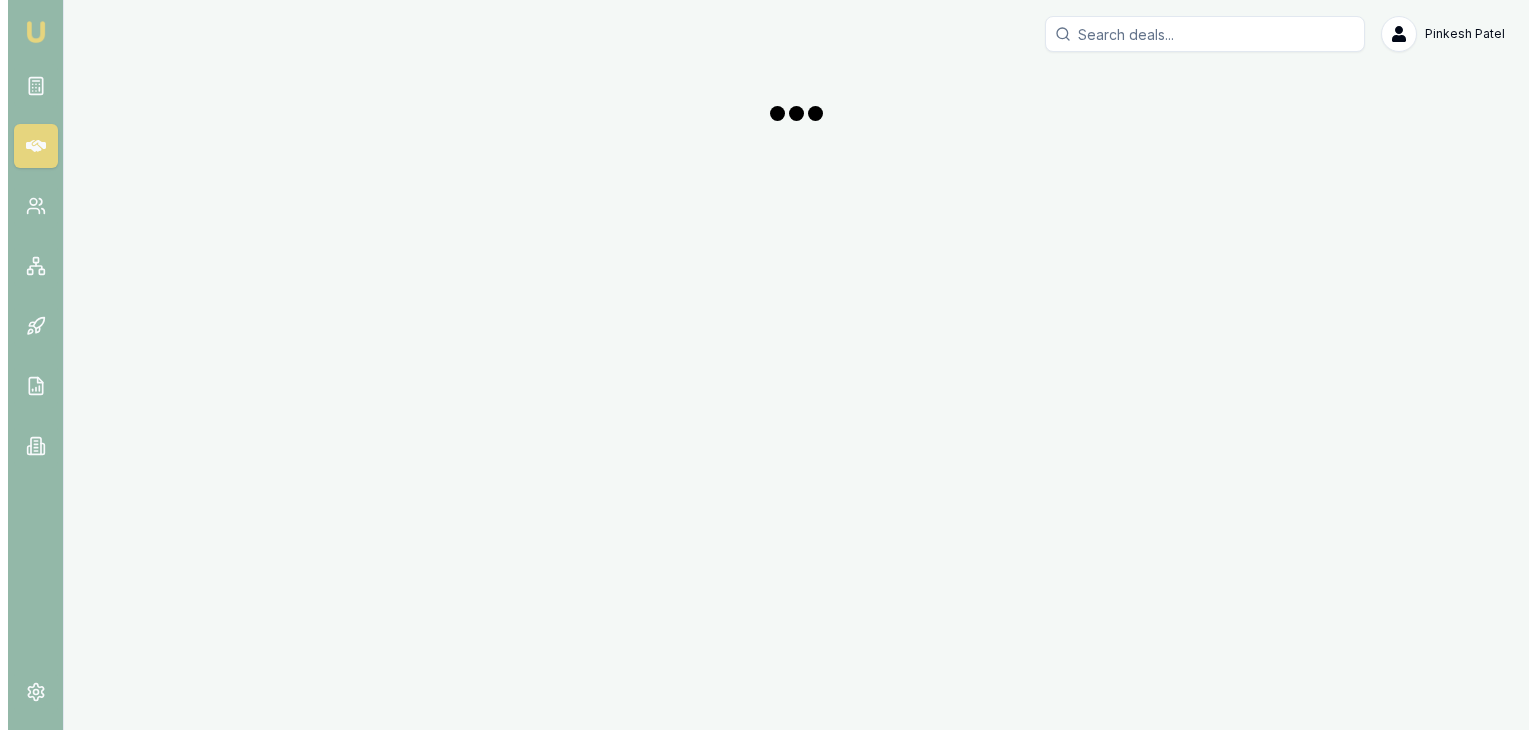 scroll, scrollTop: 0, scrollLeft: 0, axis: both 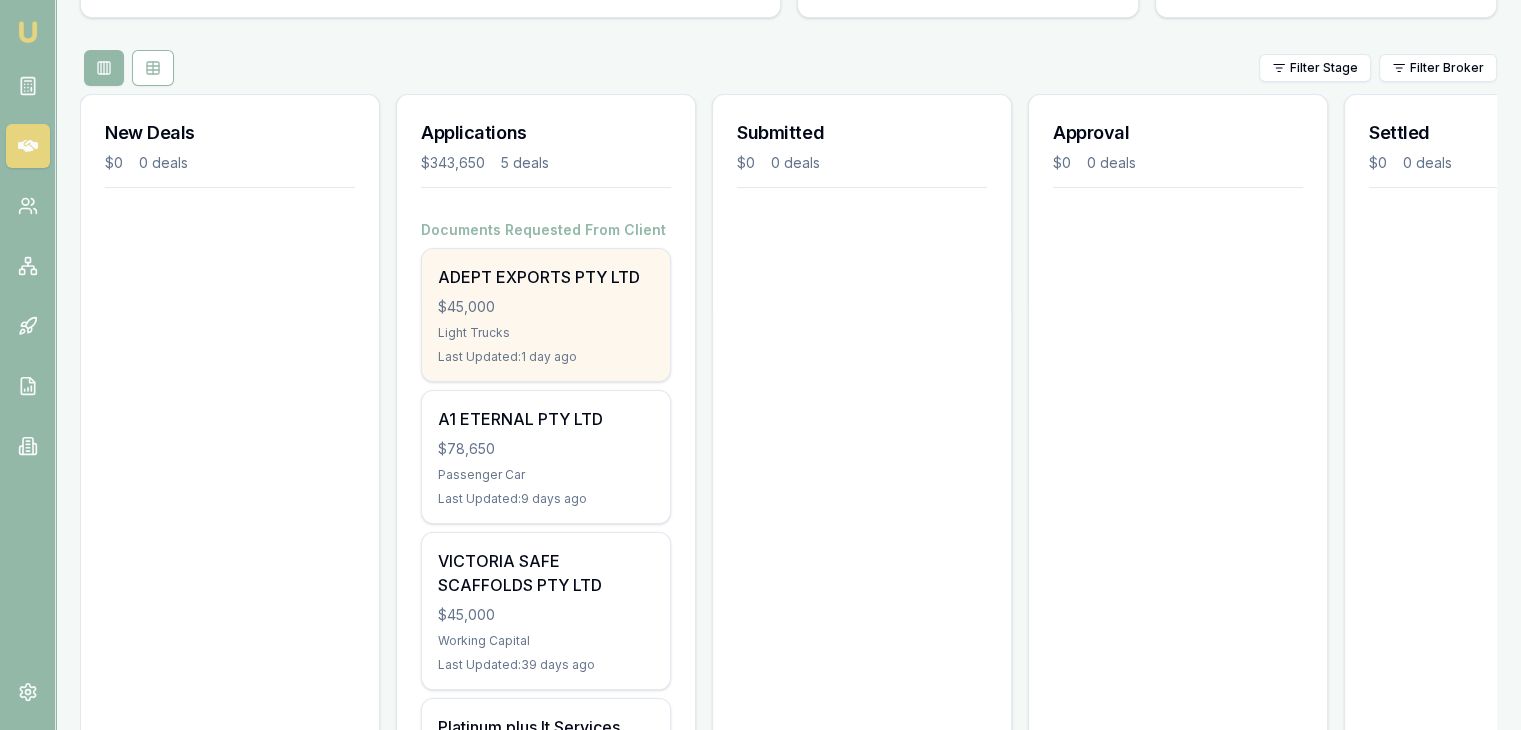 click on "Light Trucks" at bounding box center [546, 333] 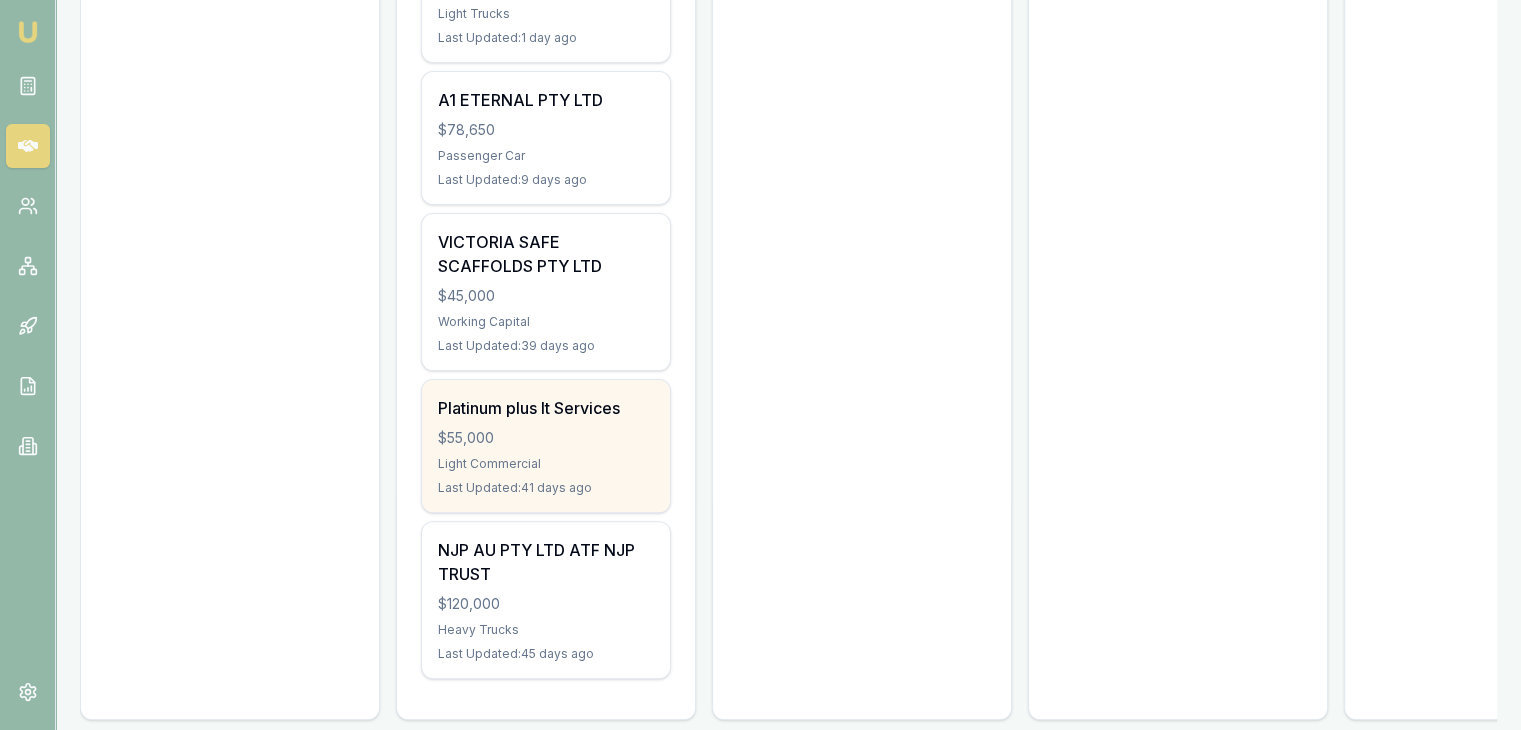 scroll, scrollTop: 553, scrollLeft: 0, axis: vertical 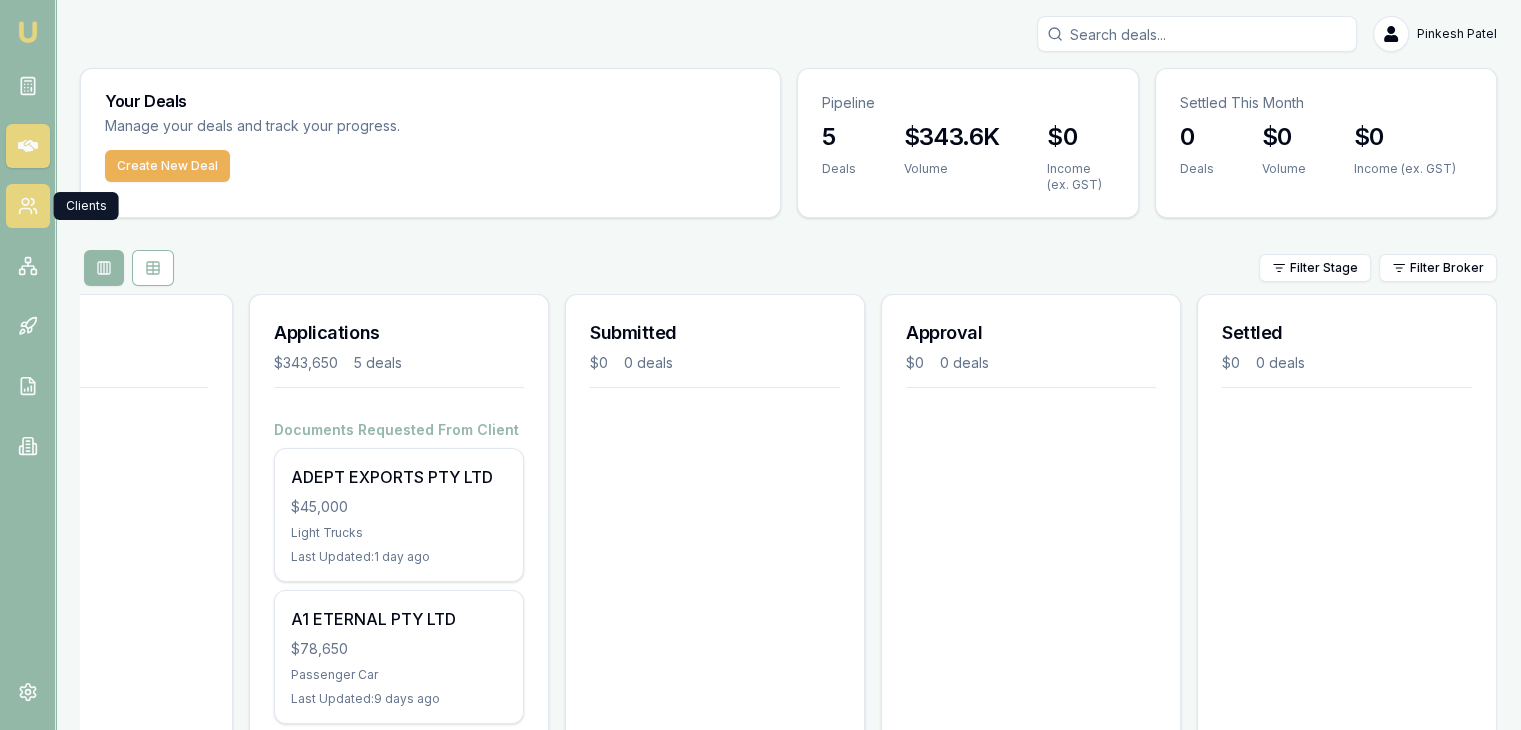 click 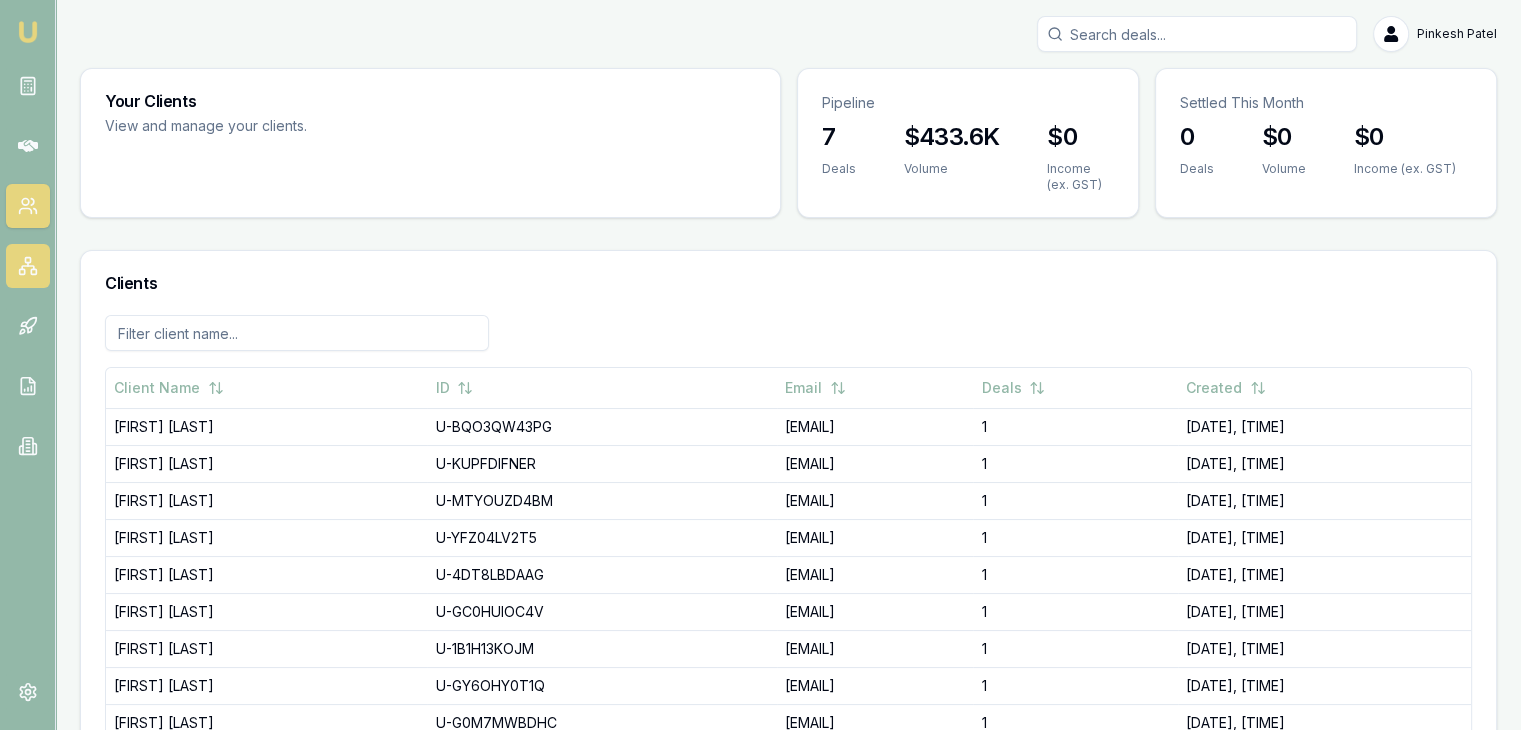 click 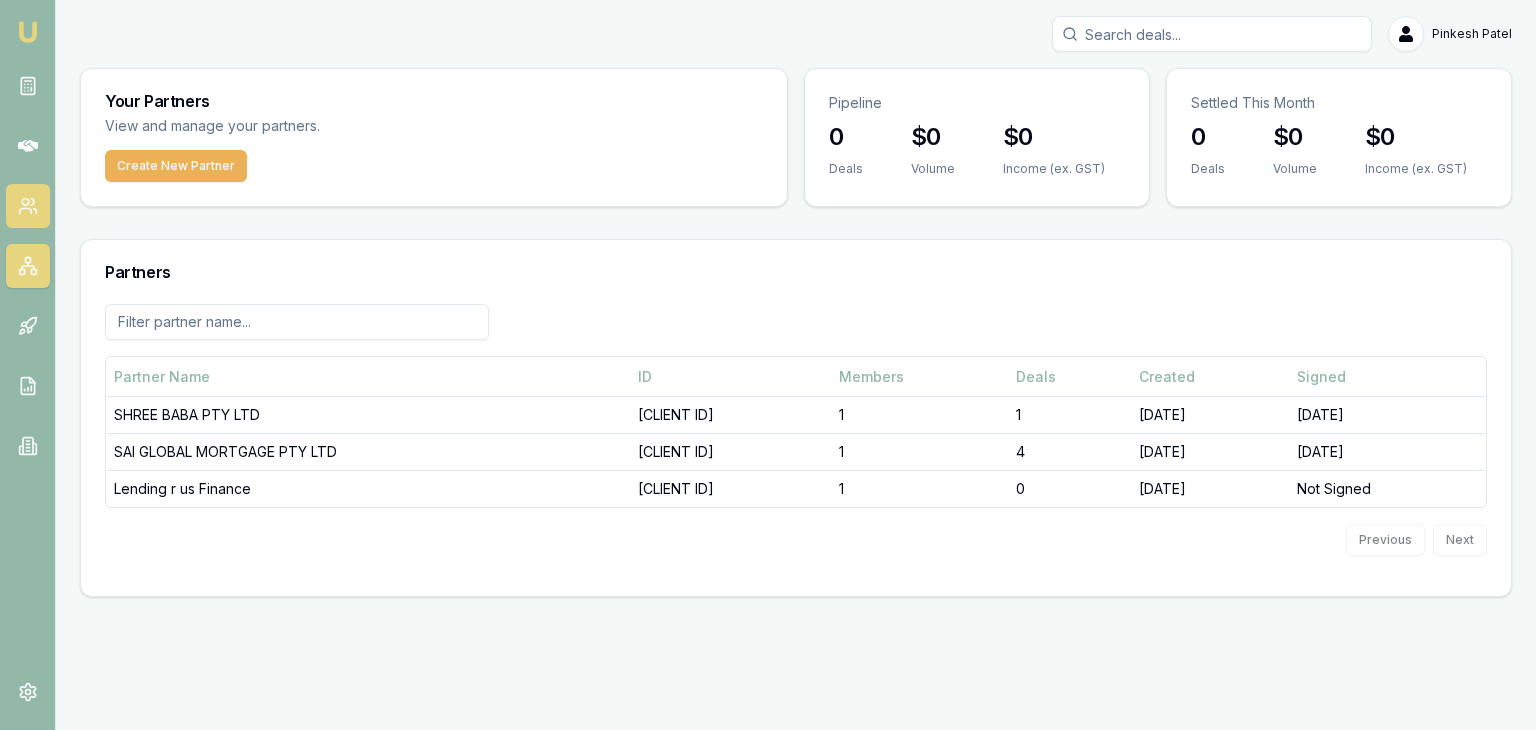 click 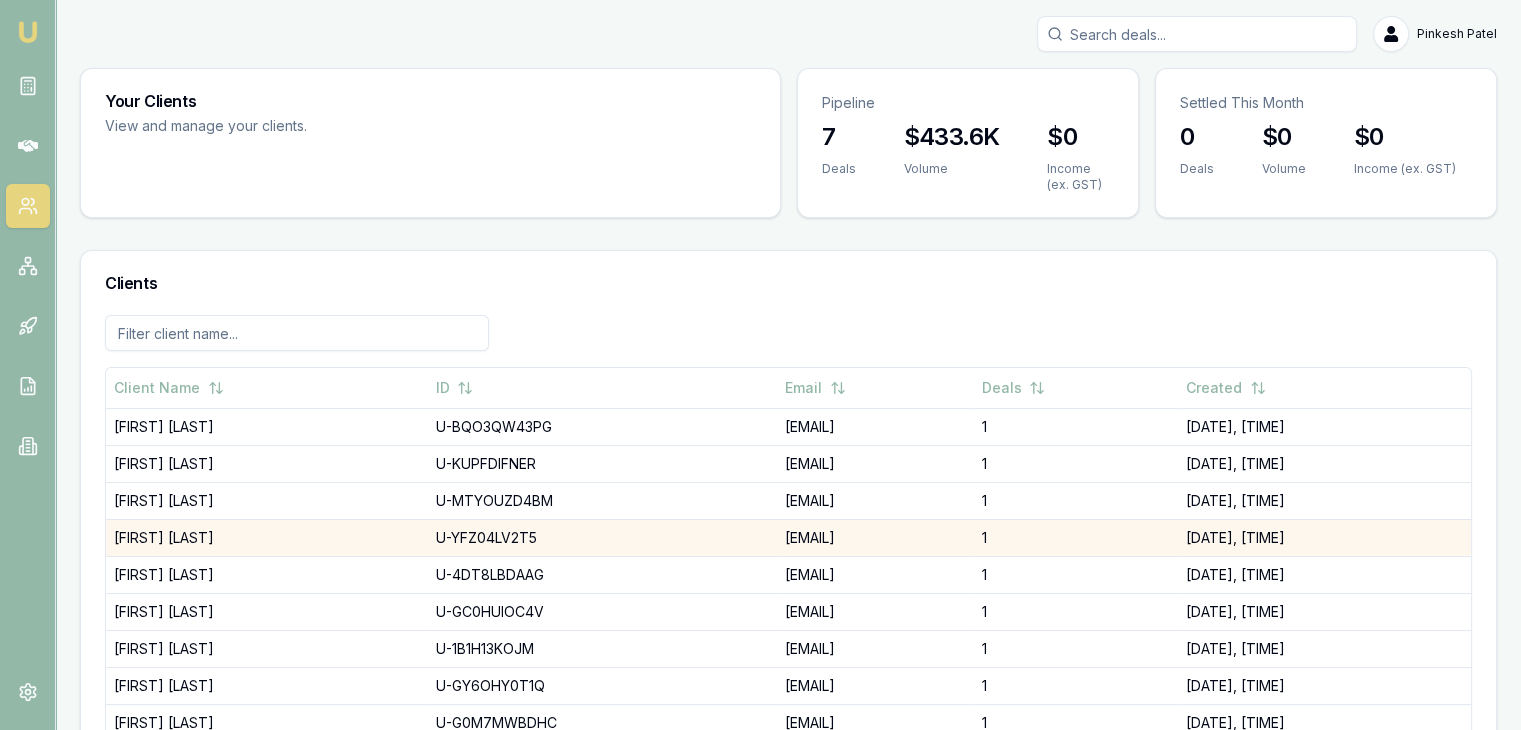 click on "[EMAIL]" at bounding box center (875, 537) 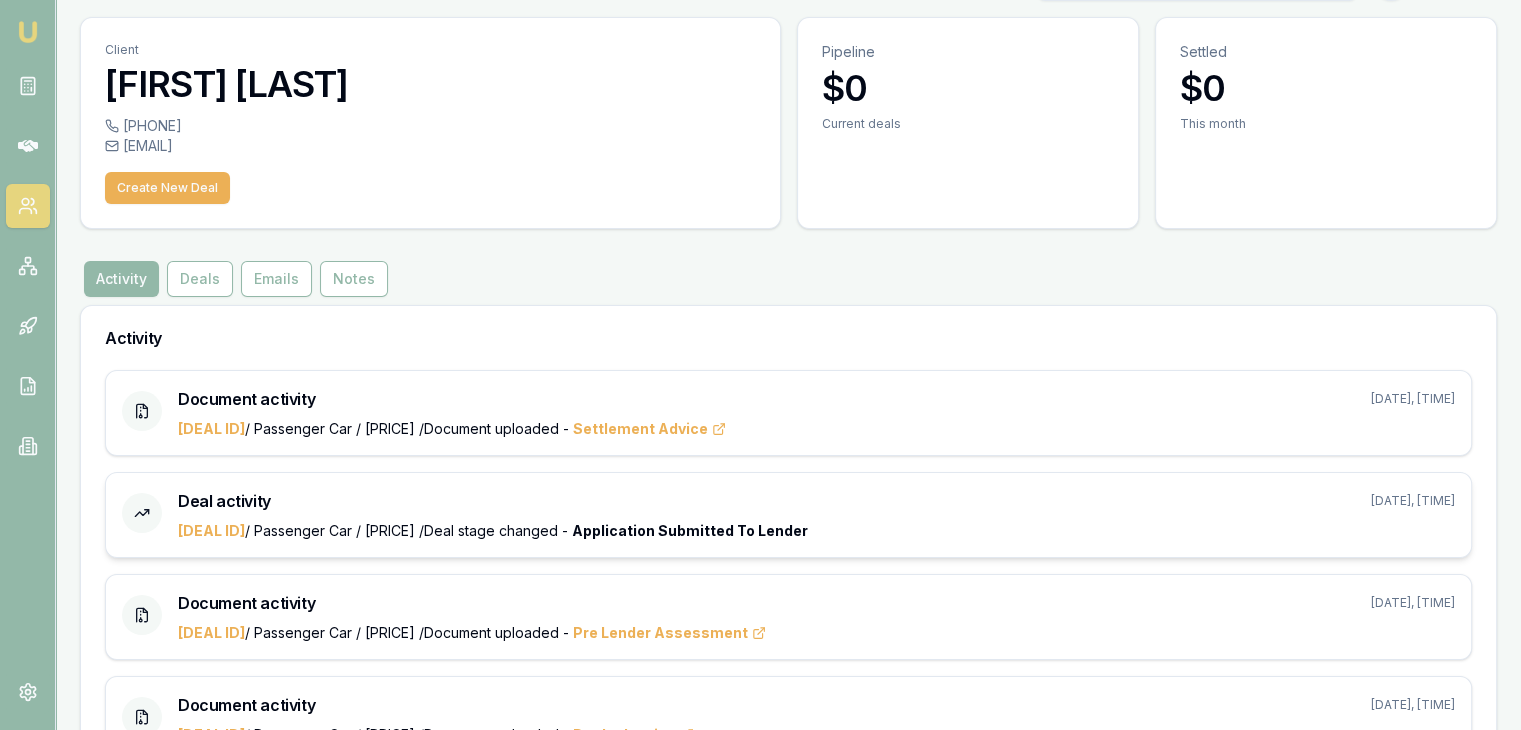 scroll, scrollTop: 100, scrollLeft: 0, axis: vertical 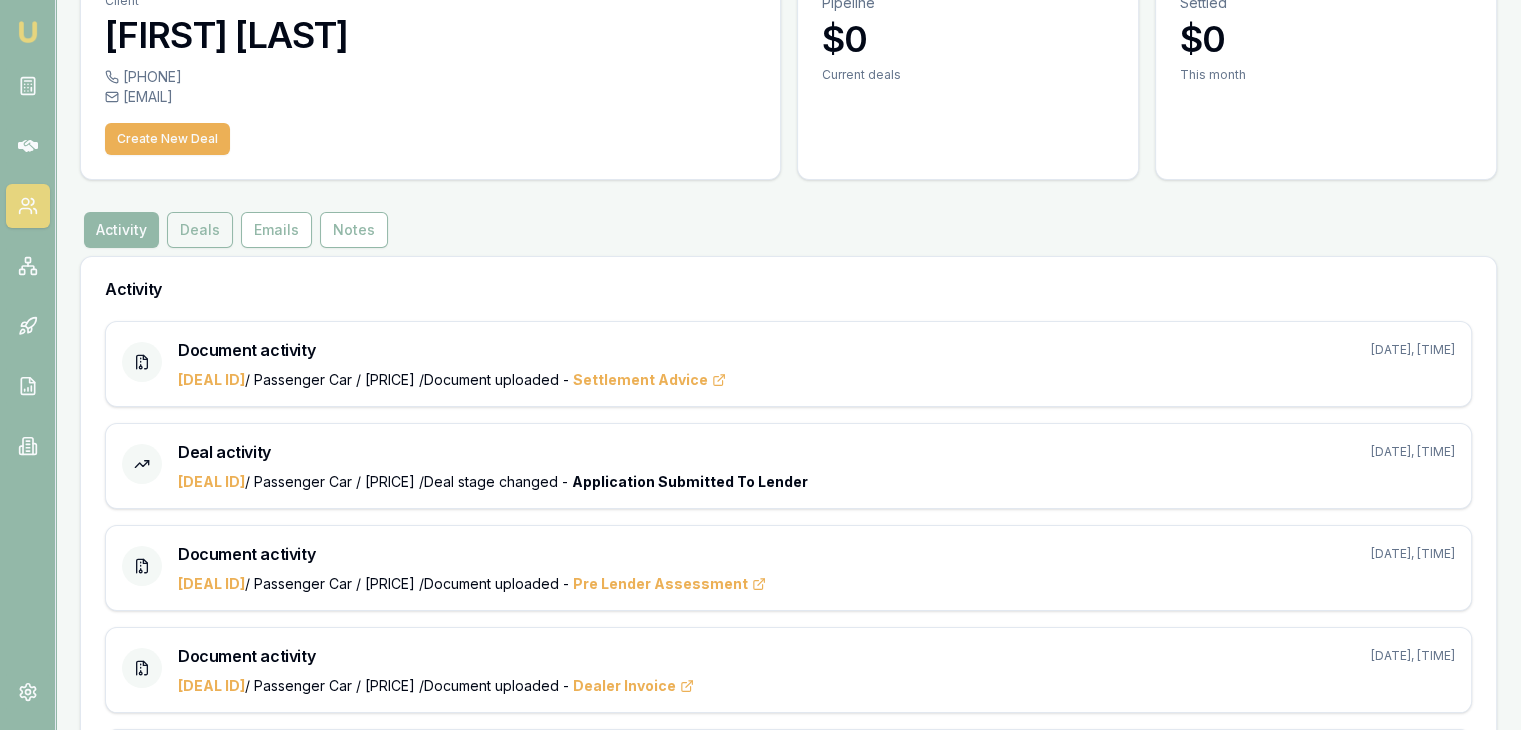 click on "Deals" at bounding box center (200, 230) 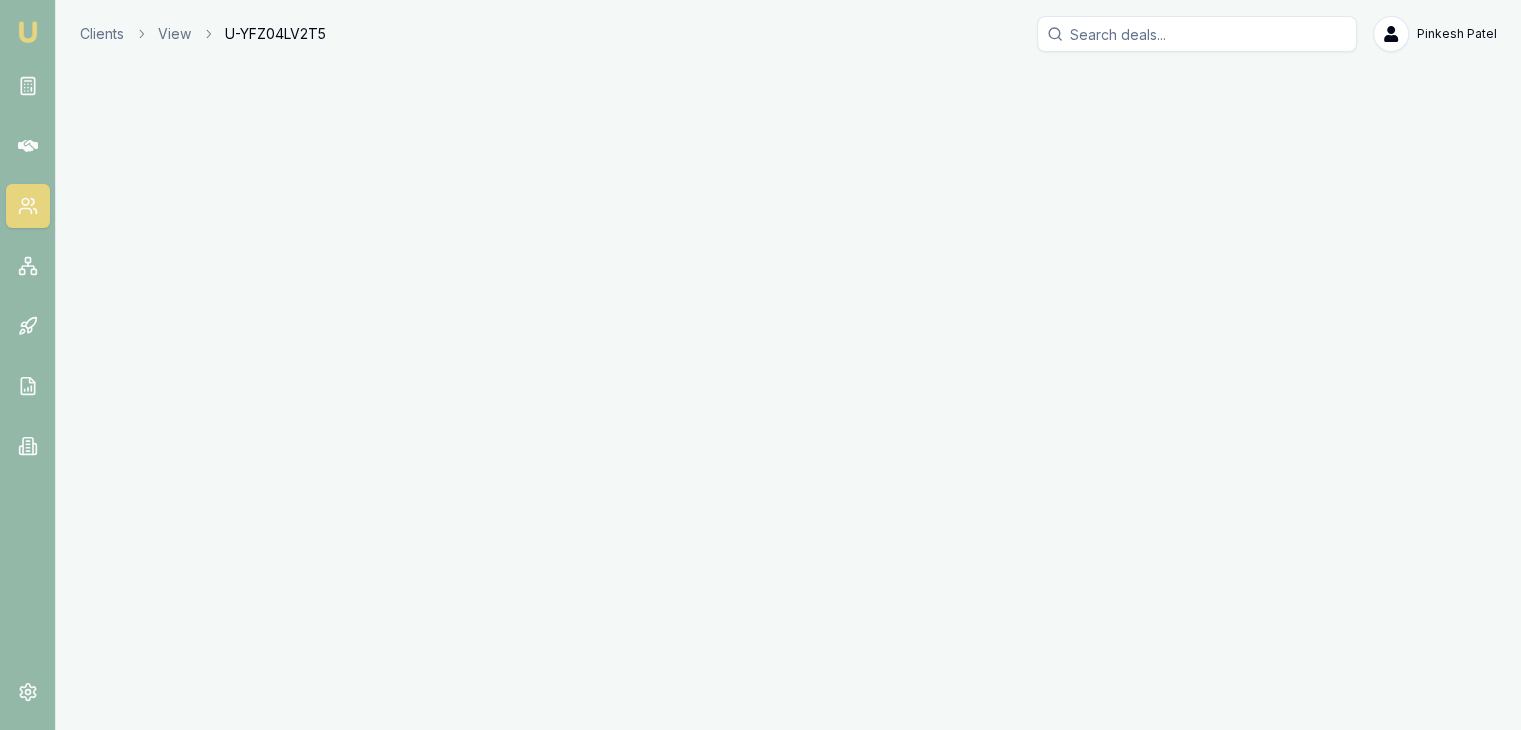scroll, scrollTop: 0, scrollLeft: 0, axis: both 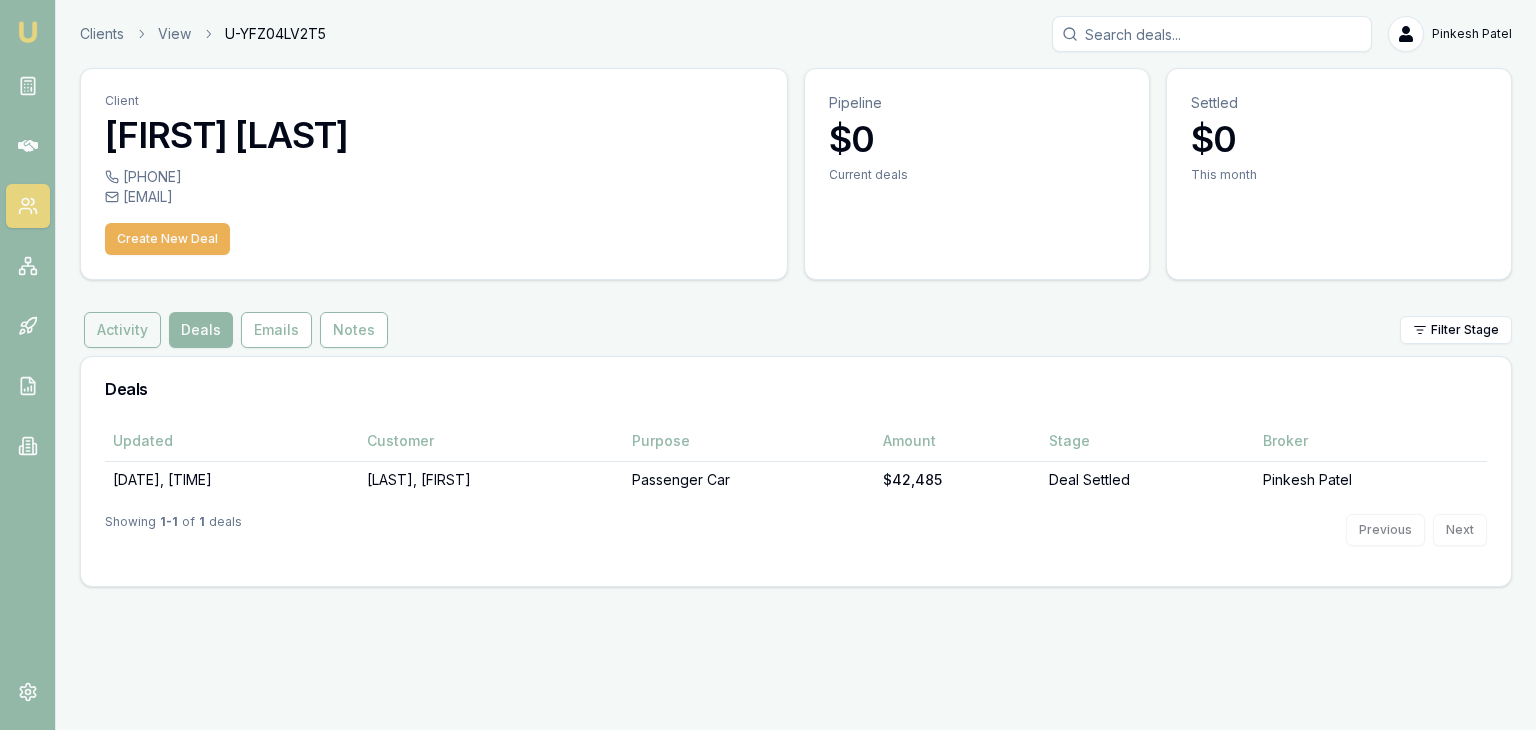 click on "Activity" at bounding box center (122, 330) 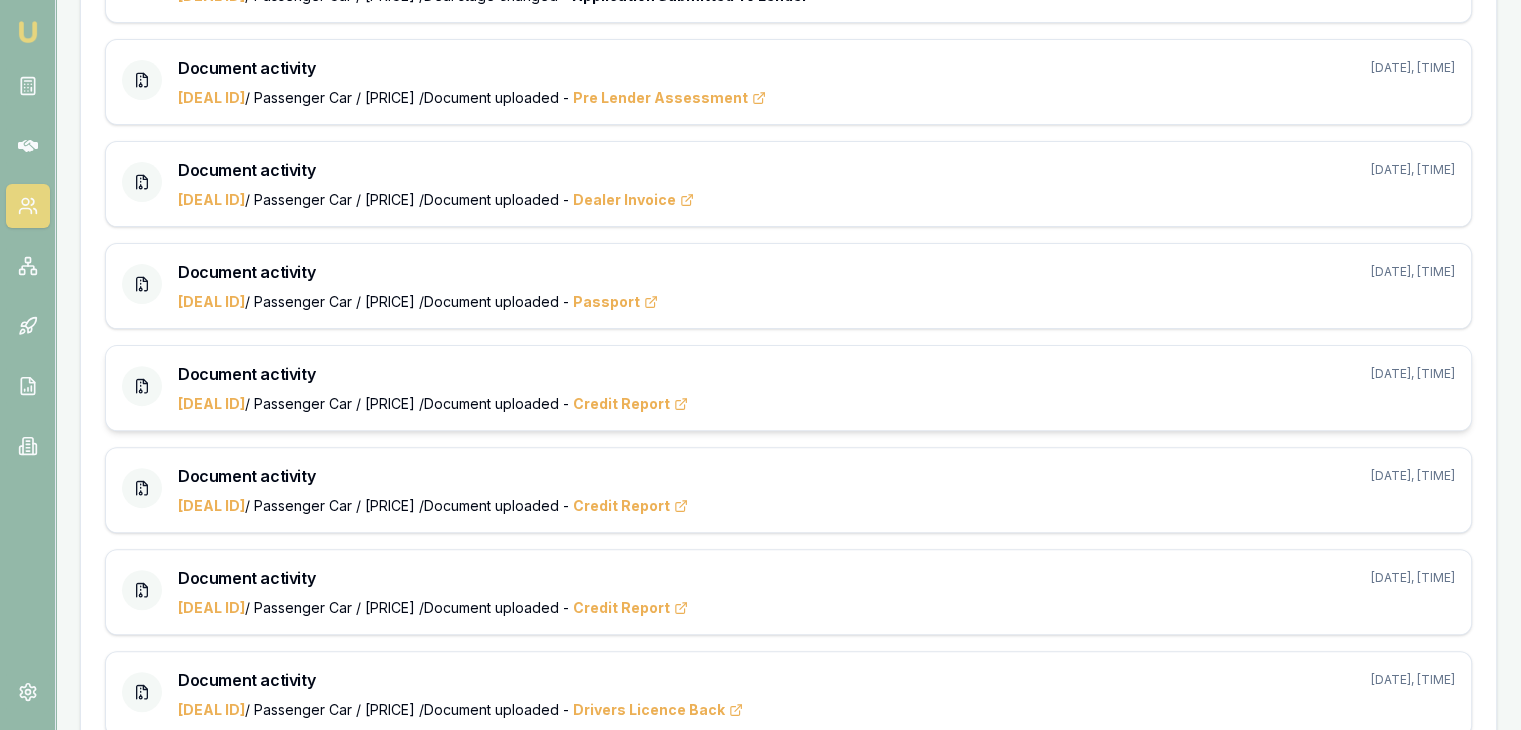 scroll, scrollTop: 400, scrollLeft: 0, axis: vertical 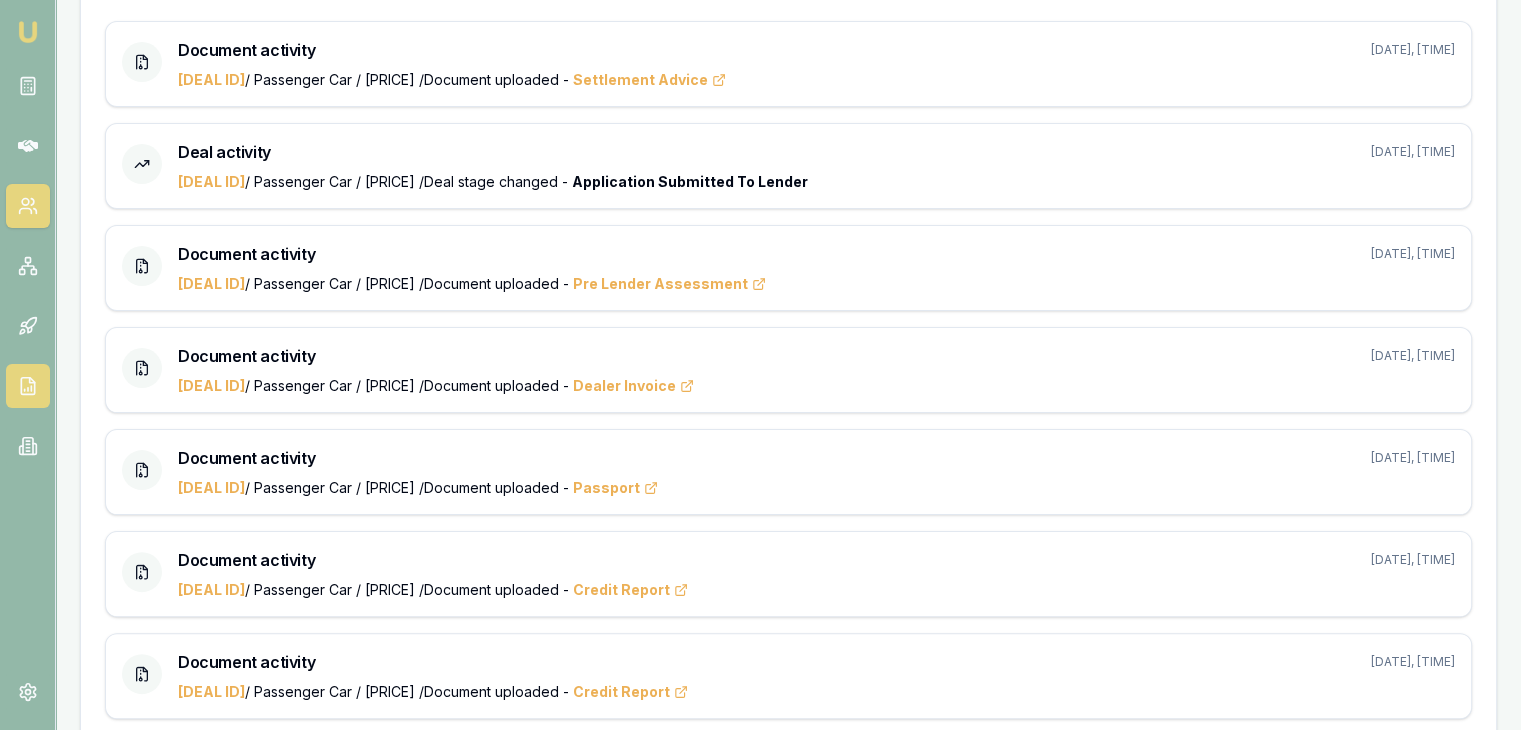 click 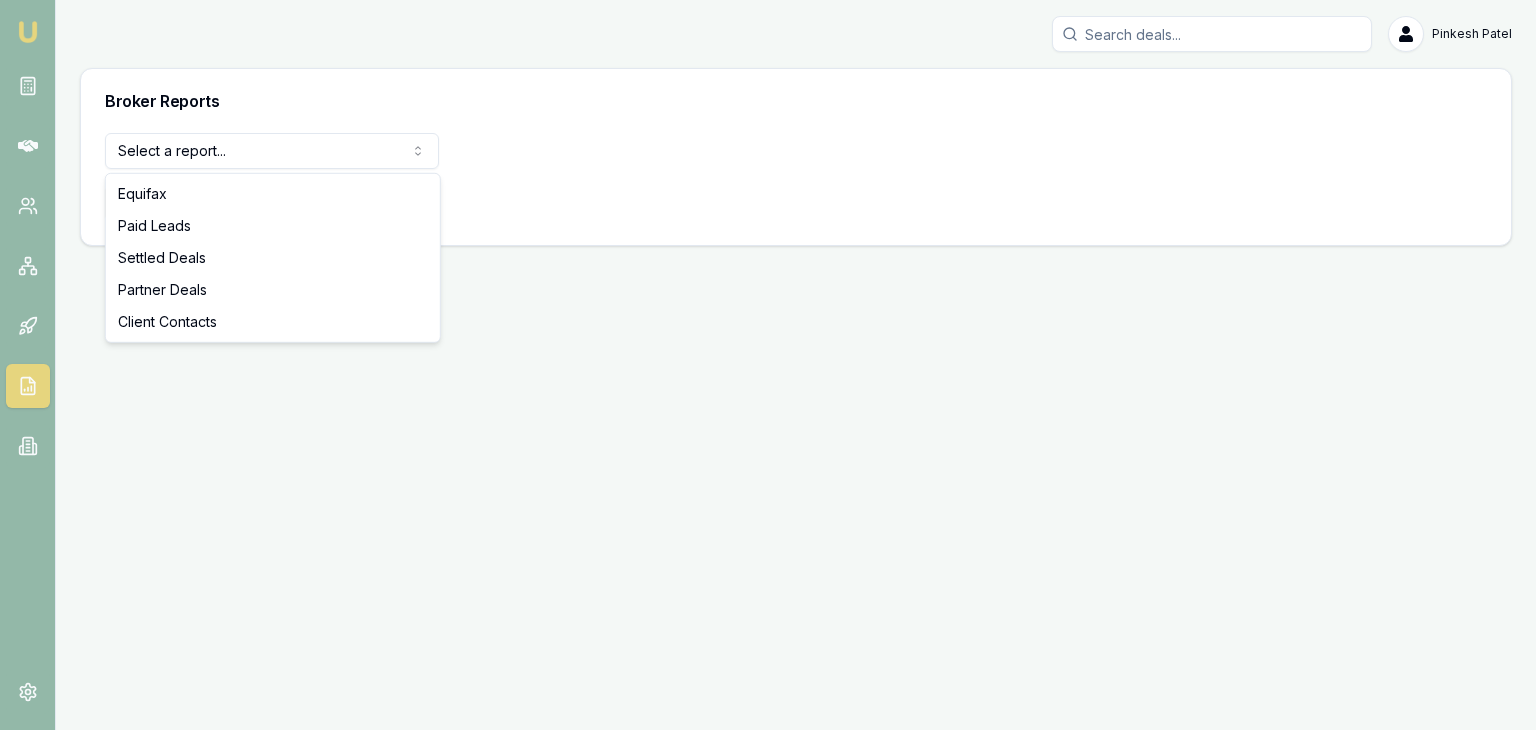 click on "Emu Broker [FIRST] [LAST] Toggle Menu Broker Reports Select a report... Equifax Paid Leads Settled Deals Partner Deals Client Contacts View Report Equifax Paid Leads Settled Deals Partner Deals Client Contacts" at bounding box center (768, 365) 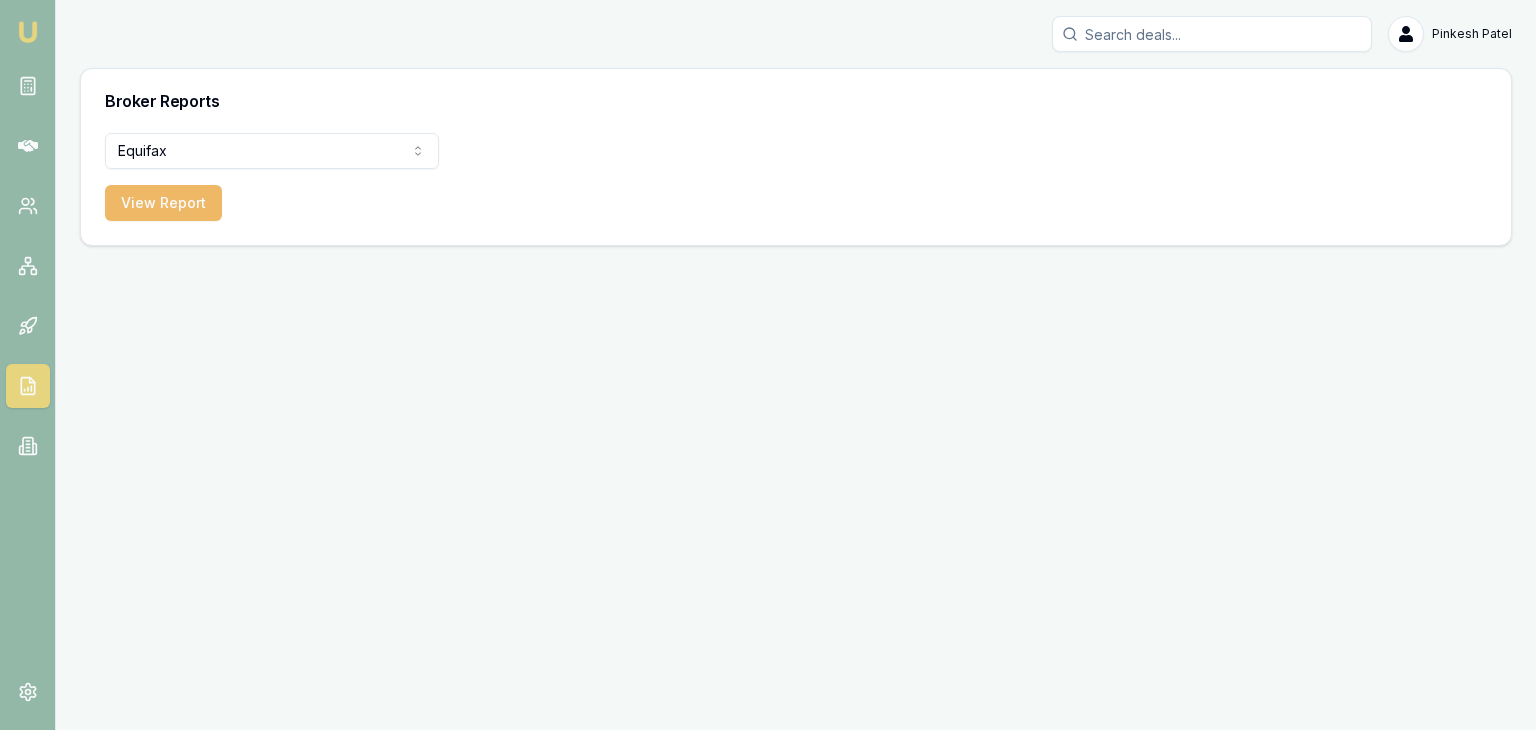 click on "View Report" at bounding box center (163, 203) 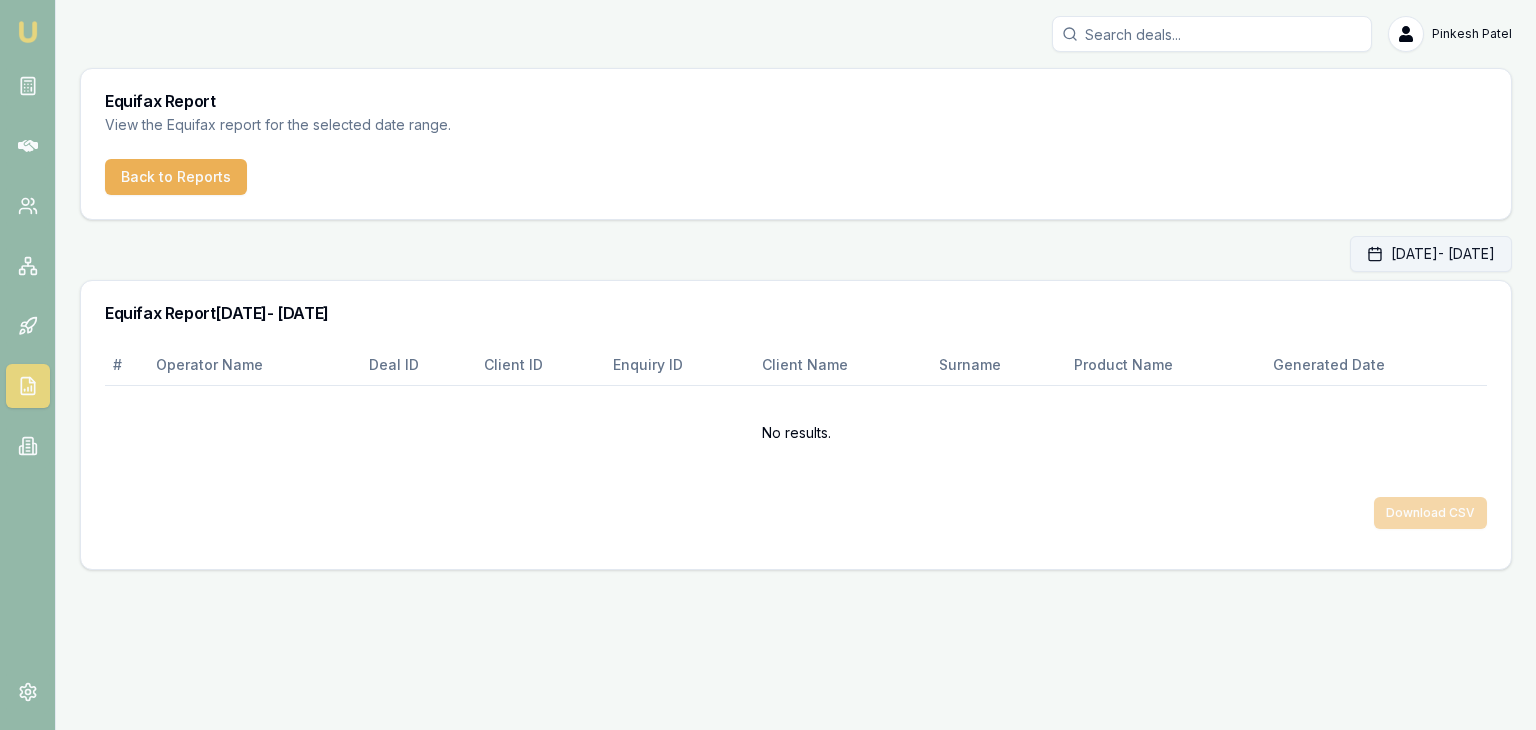 click on "[DATE]  -   [DATE]" at bounding box center (1431, 254) 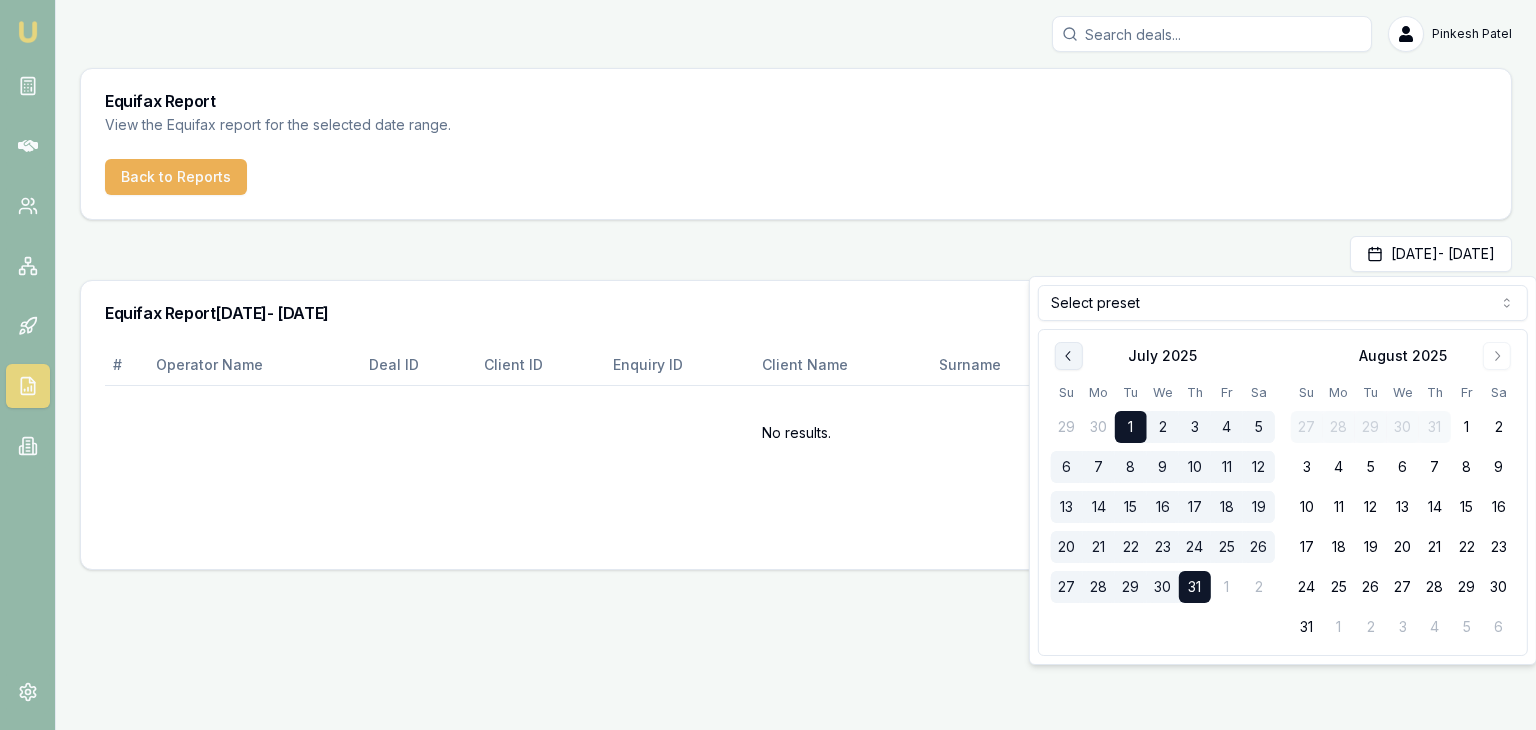 click 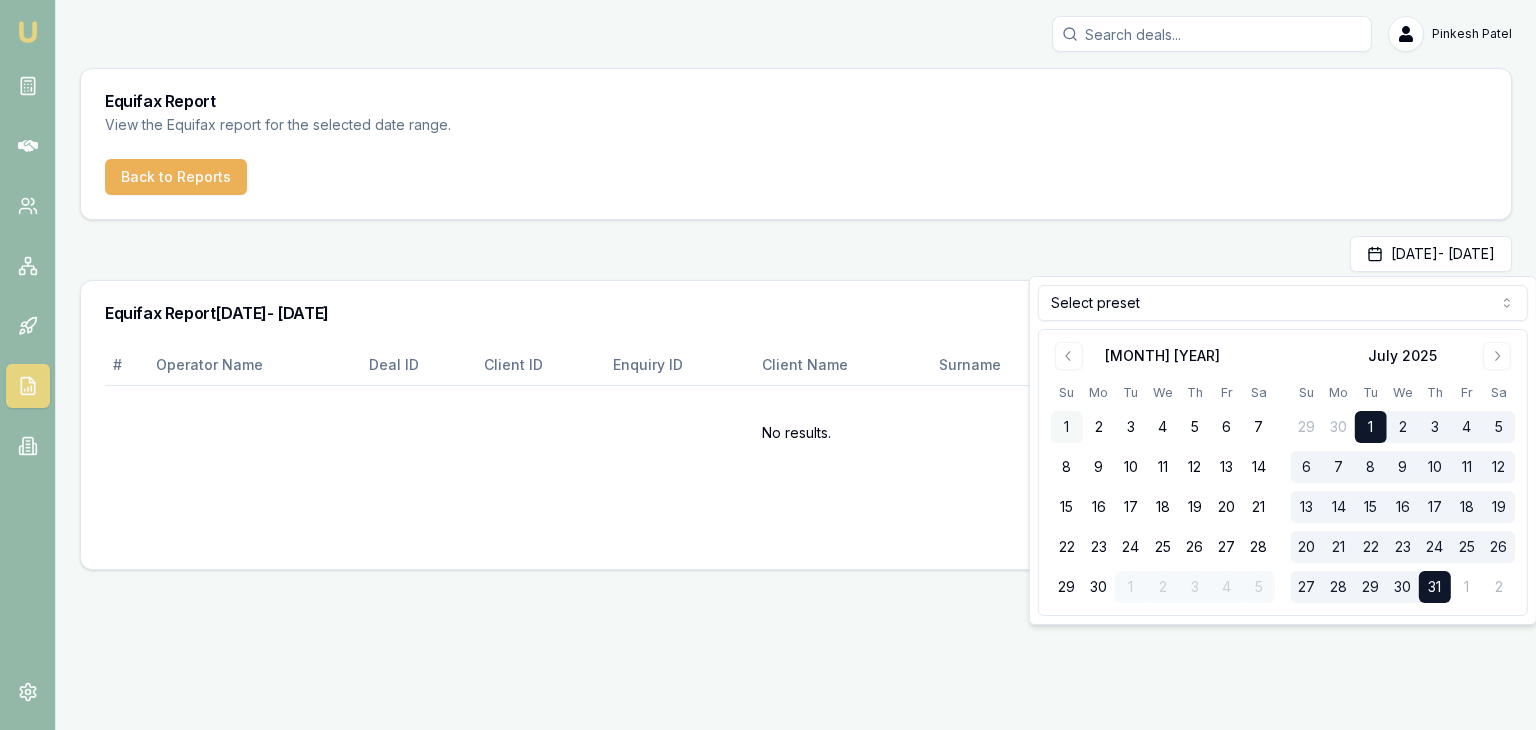 click on "1" at bounding box center [1067, 427] 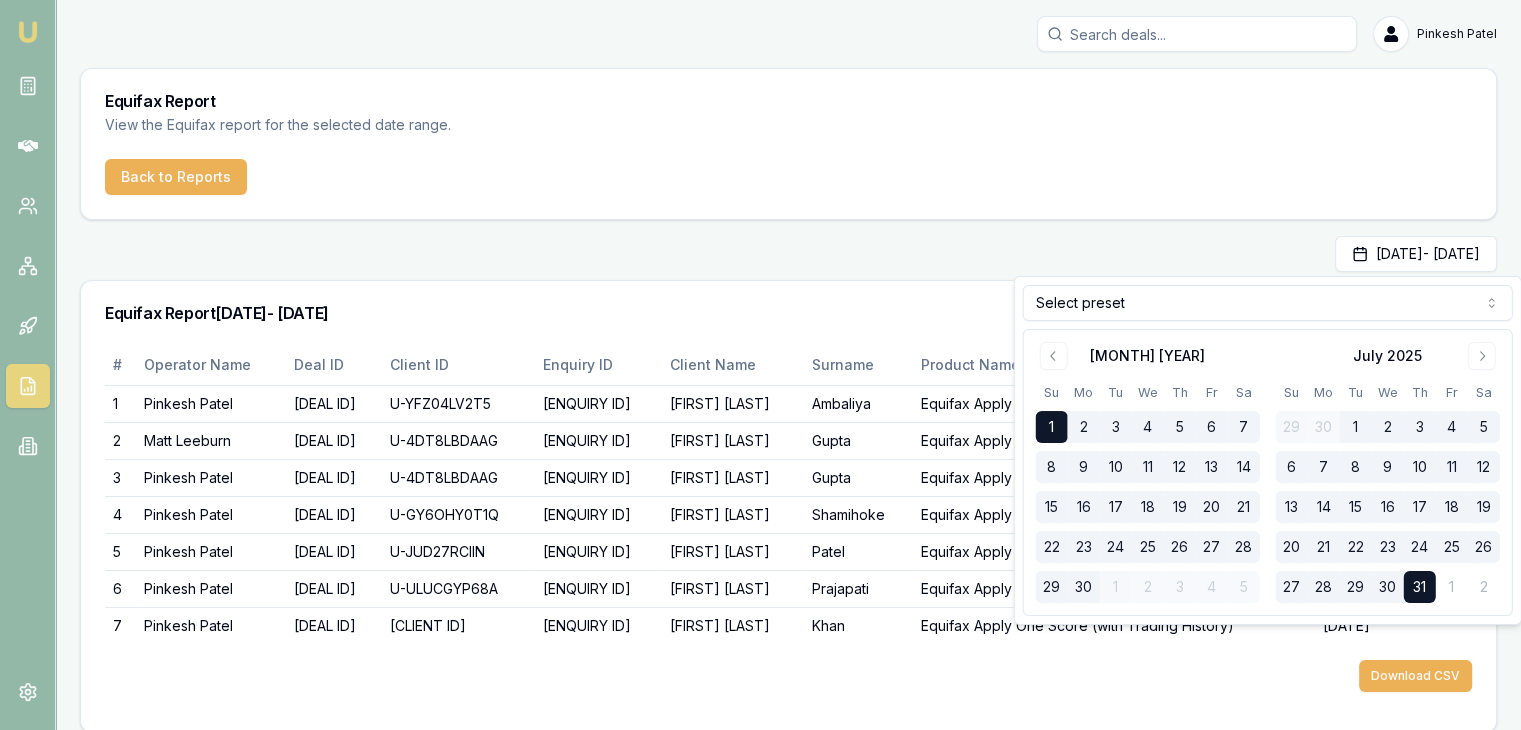 click on "Download CSV" at bounding box center (788, 676) 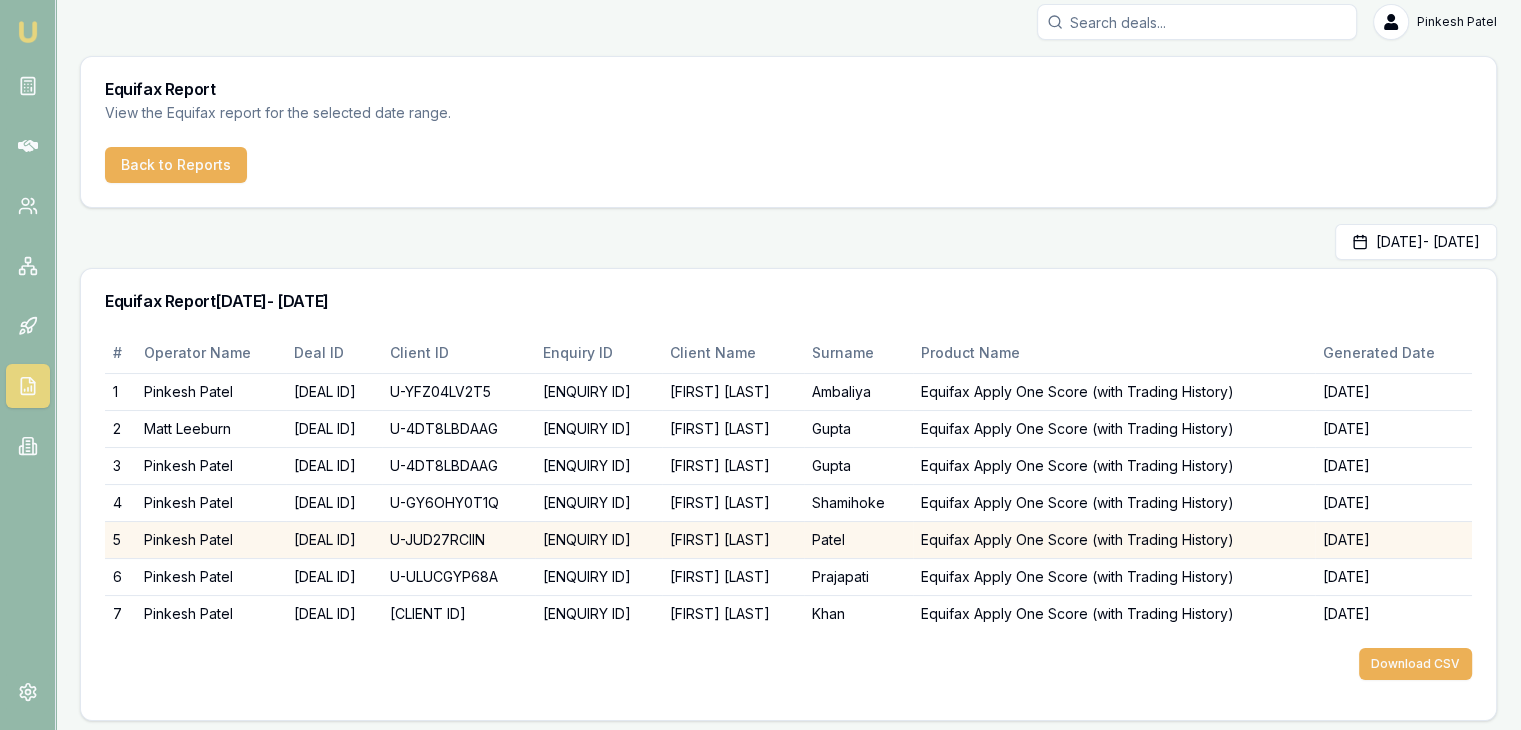 scroll, scrollTop: 16, scrollLeft: 0, axis: vertical 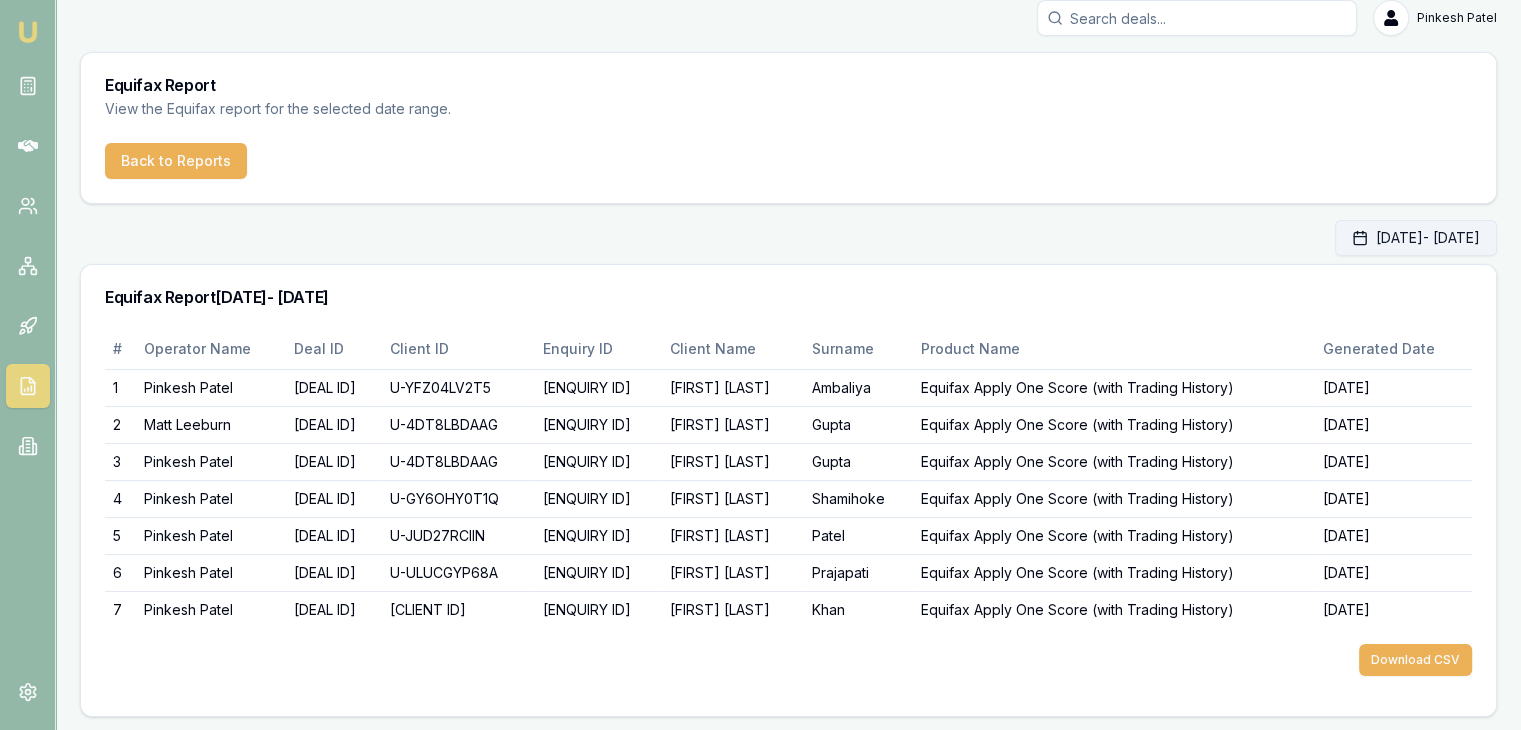 click on "[DATE]  -   [DATE]" at bounding box center (1416, 238) 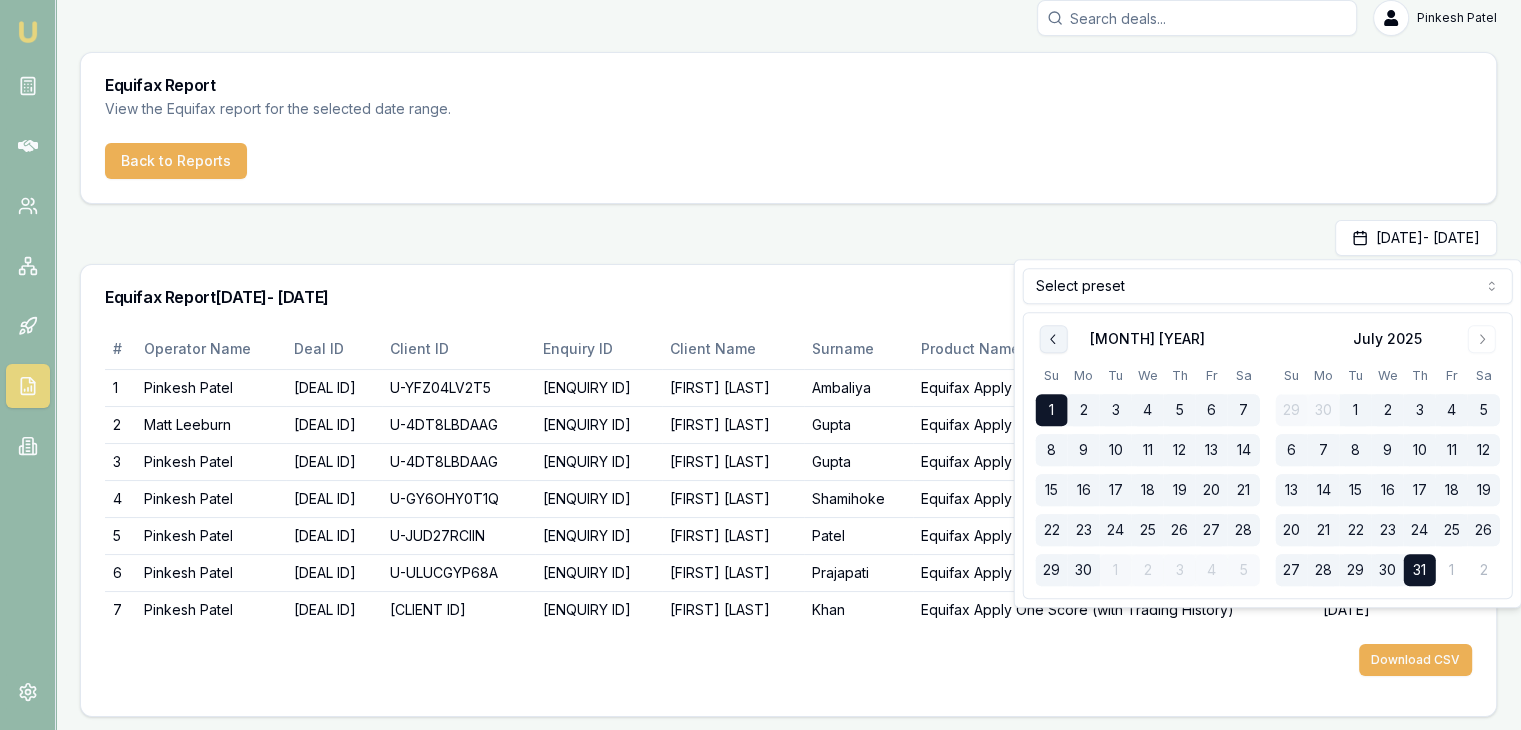 click at bounding box center [1054, 339] 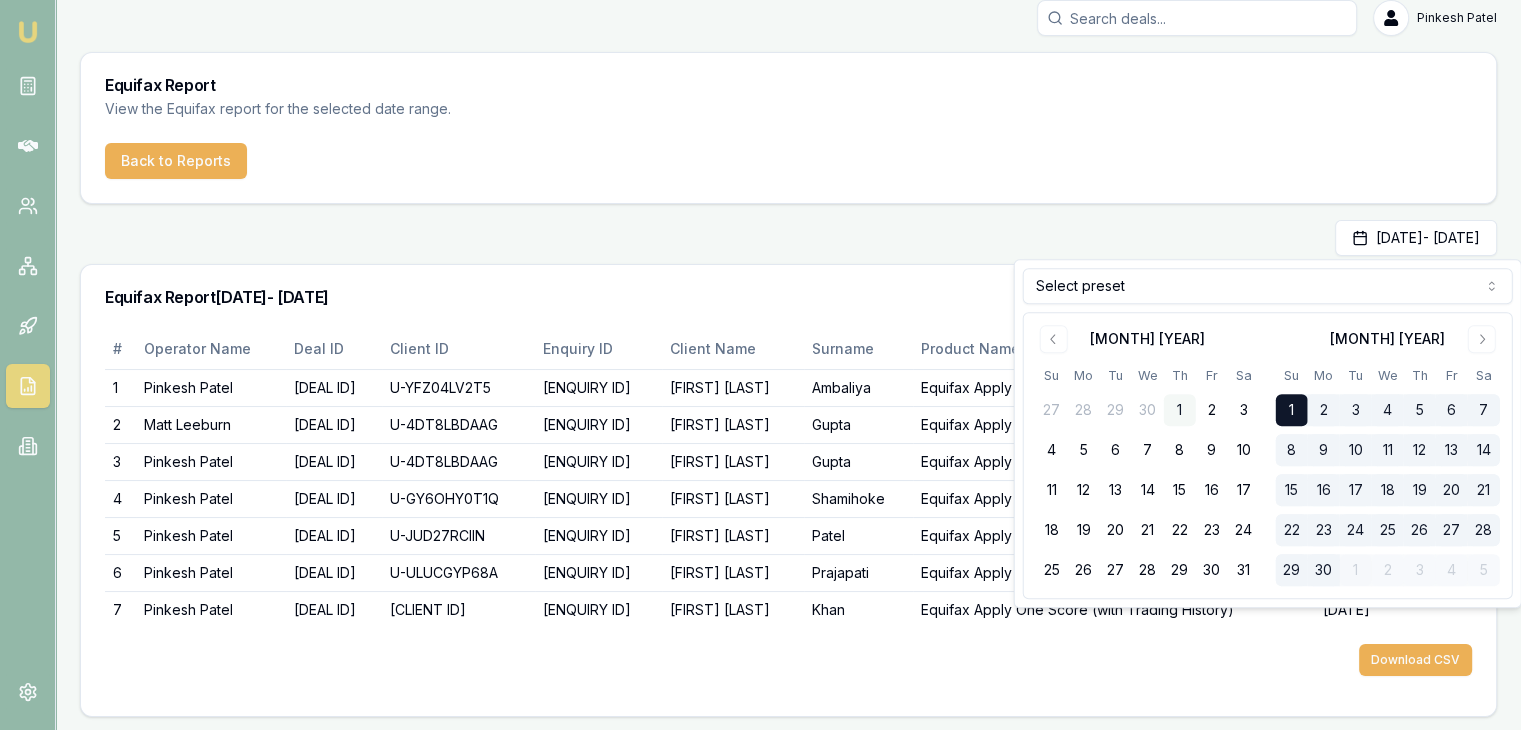 click on "1" at bounding box center (1180, 410) 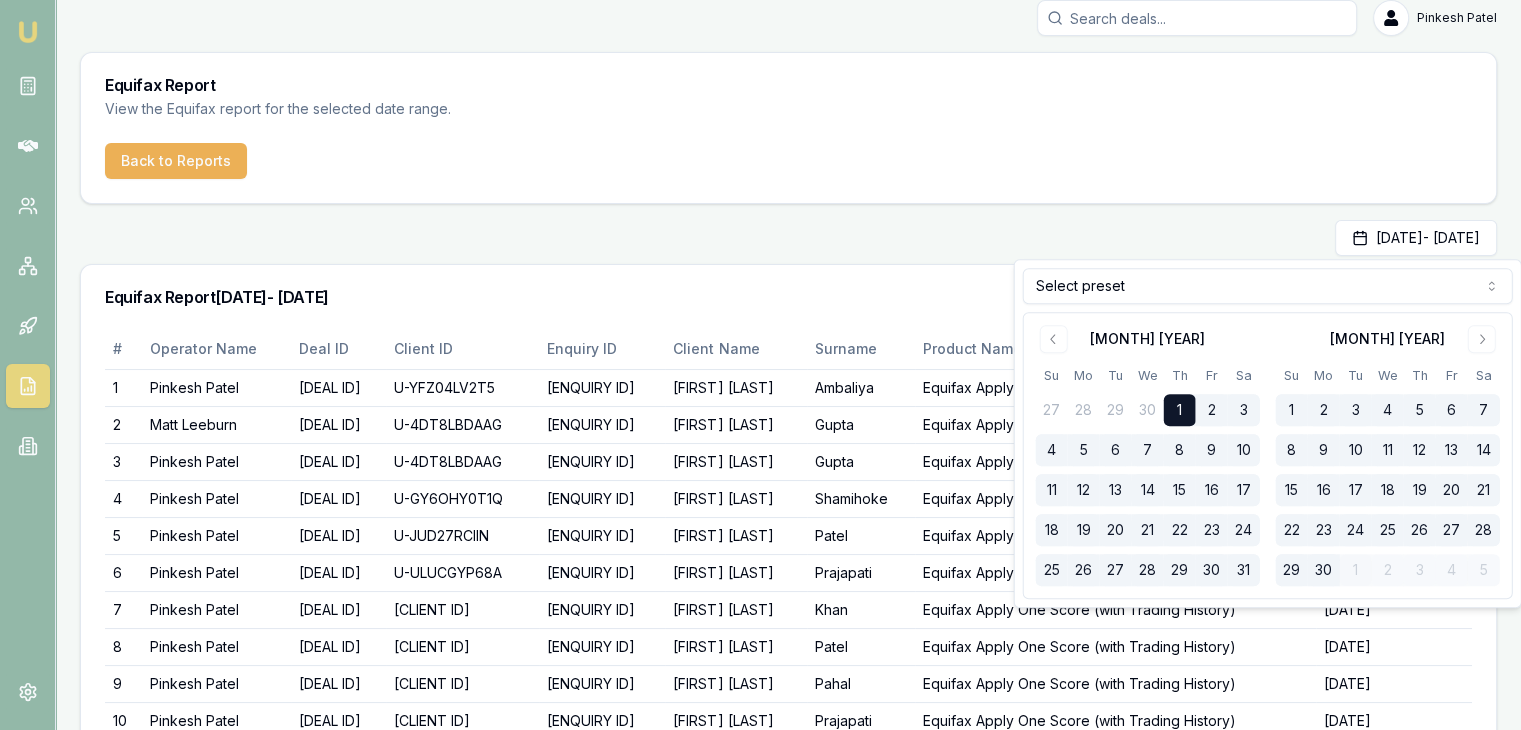 click on "[DATE]  -   [DATE]" at bounding box center [788, 238] 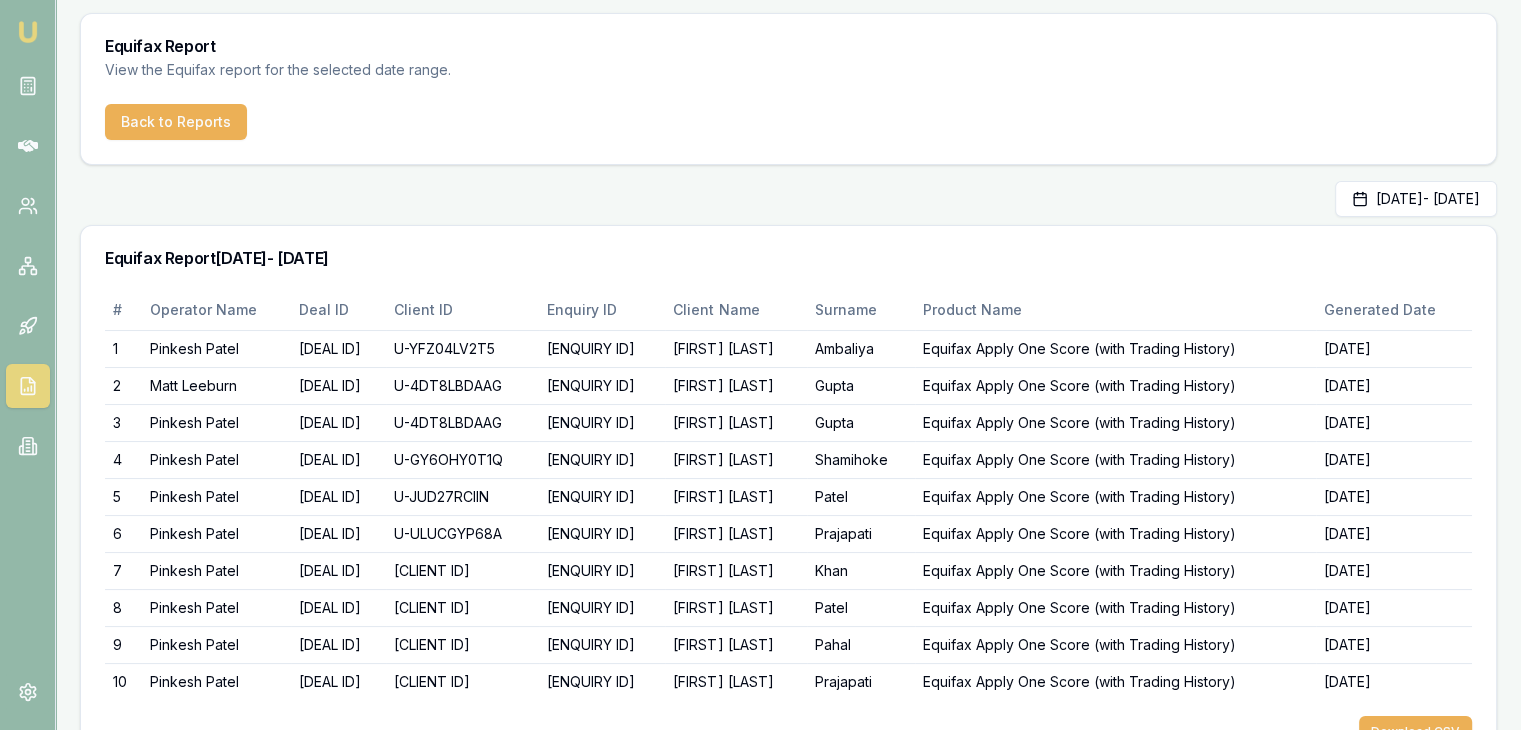 scroll, scrollTop: 0, scrollLeft: 0, axis: both 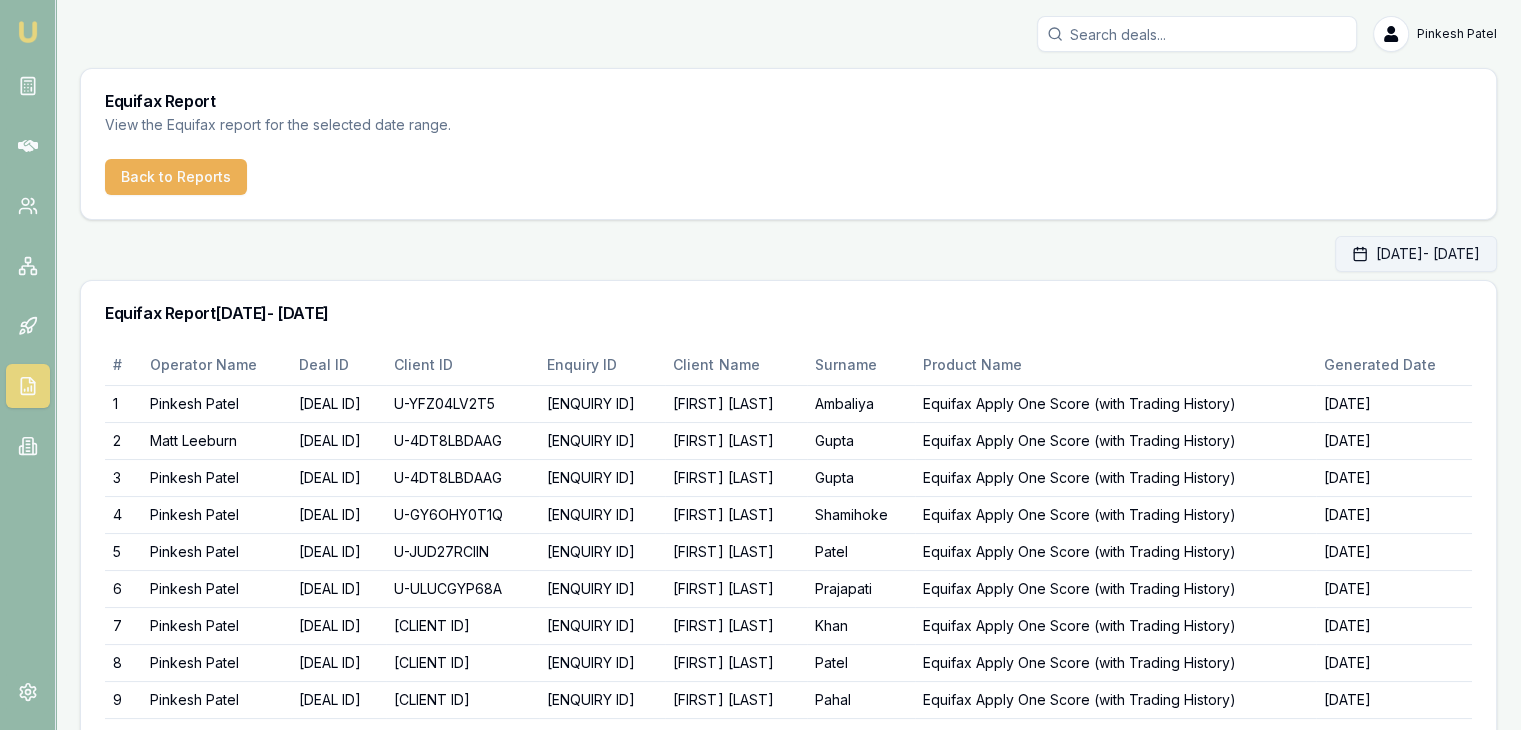 click on "[DATE]  -   [DATE]" at bounding box center (1416, 254) 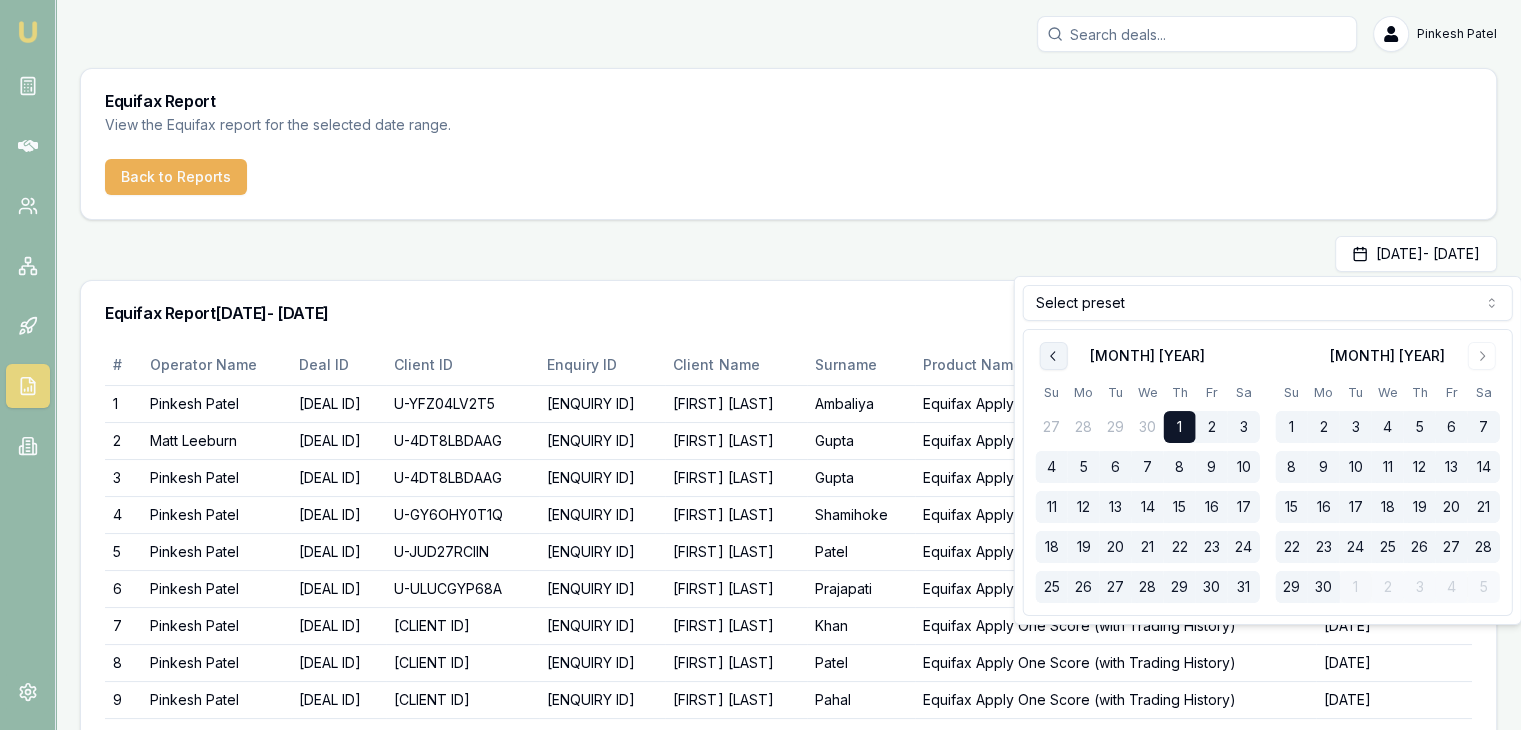click 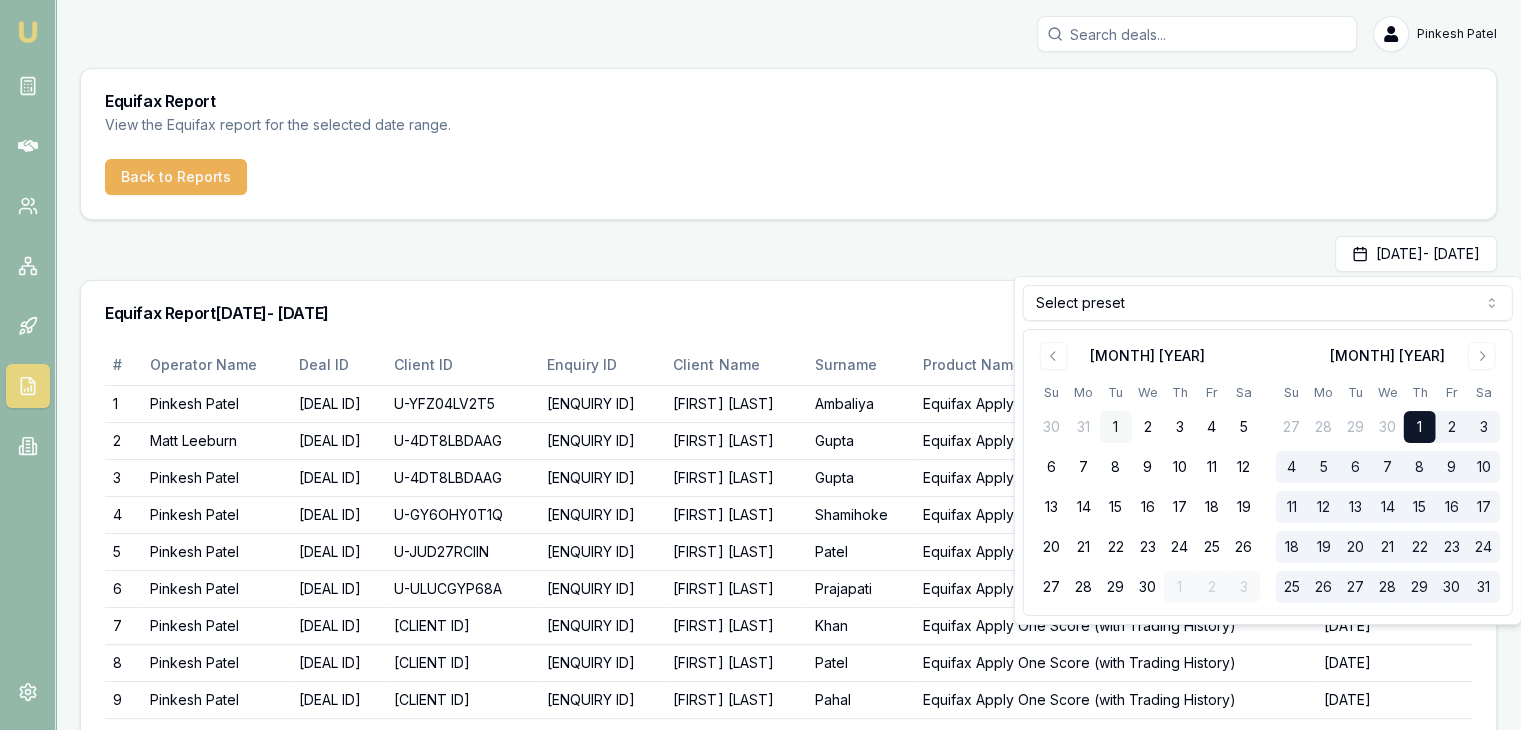 click on "1" at bounding box center (1116, 427) 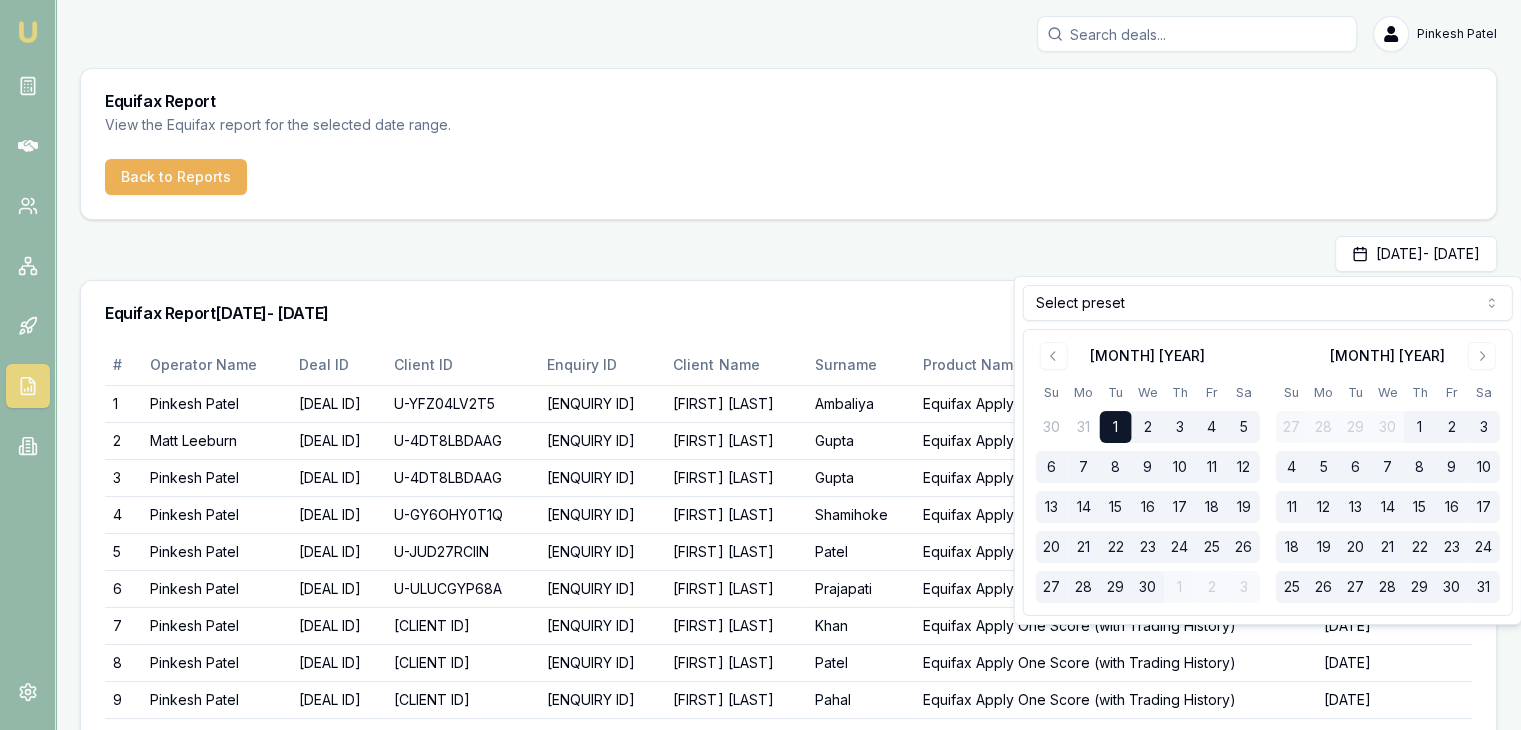 click on "Equifax Report  [DATE]  -   [DATE]" at bounding box center [788, 313] 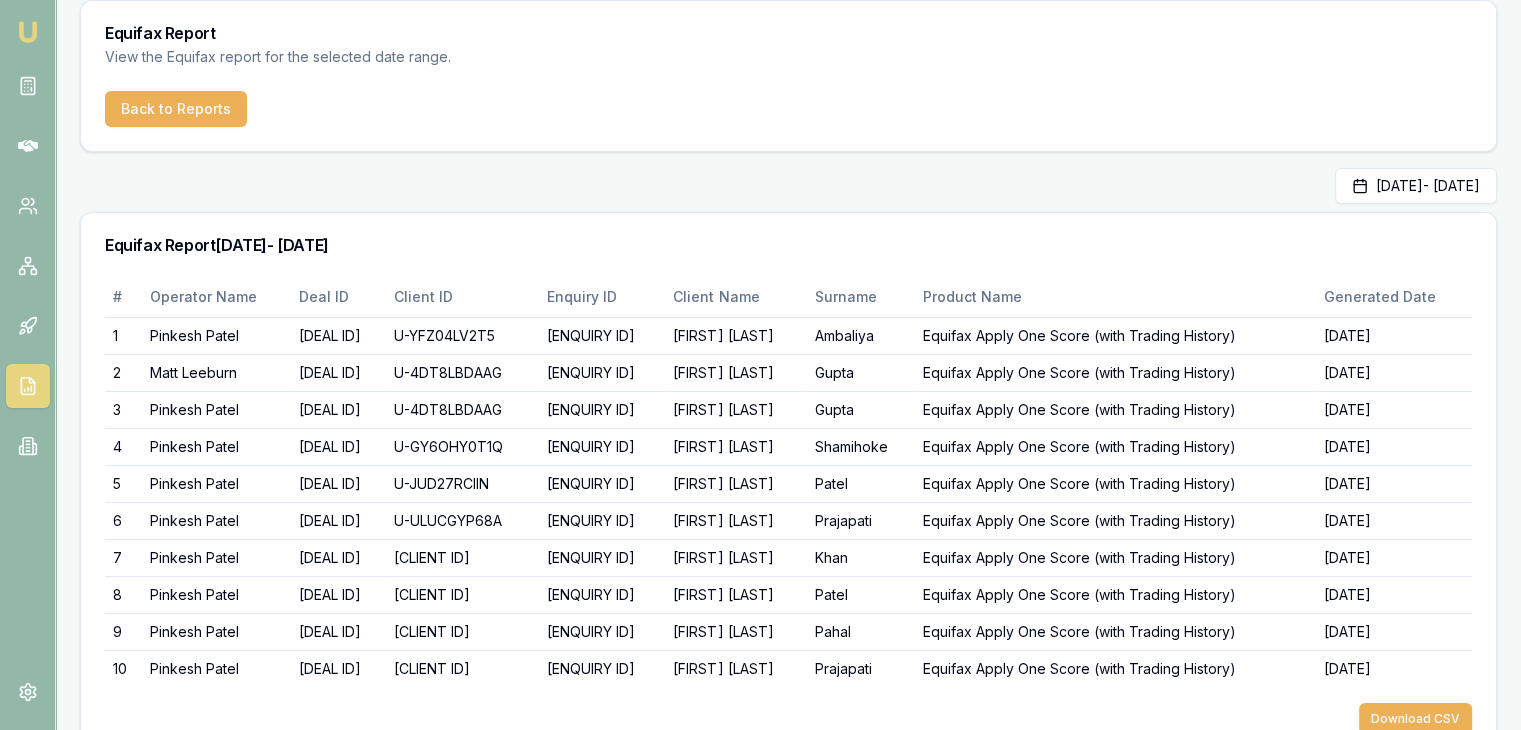 scroll, scrollTop: 127, scrollLeft: 0, axis: vertical 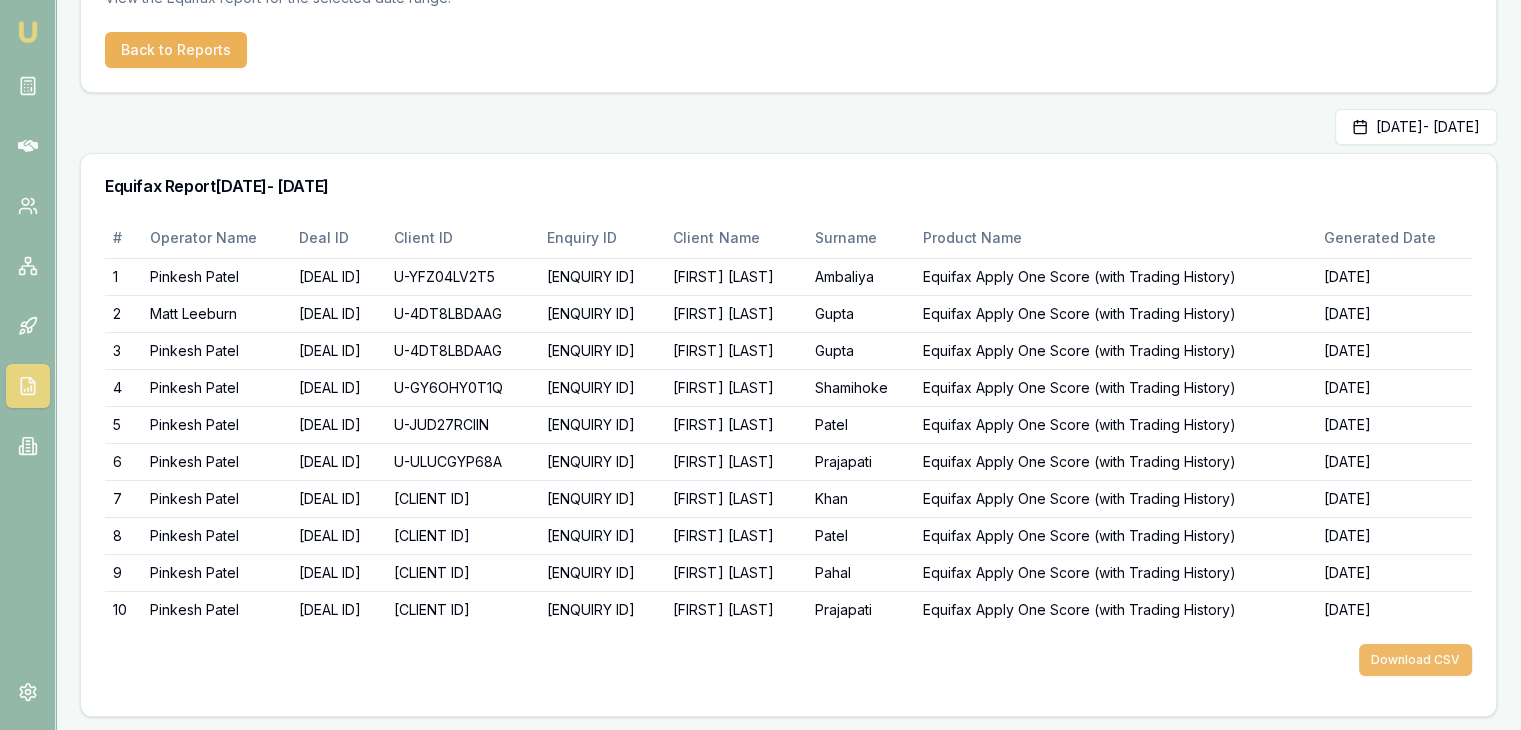 click on "Download CSV" at bounding box center [1415, 660] 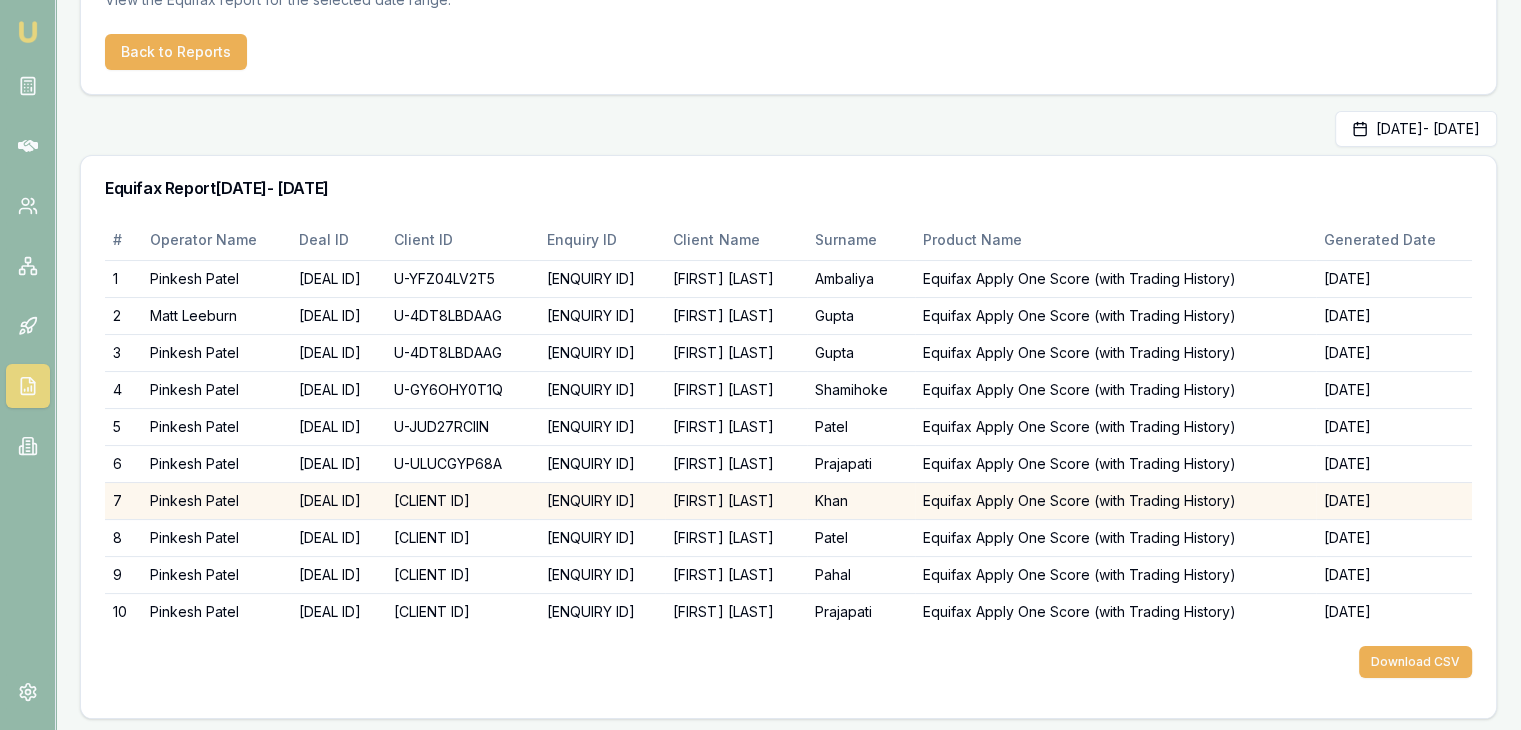 scroll, scrollTop: 127, scrollLeft: 0, axis: vertical 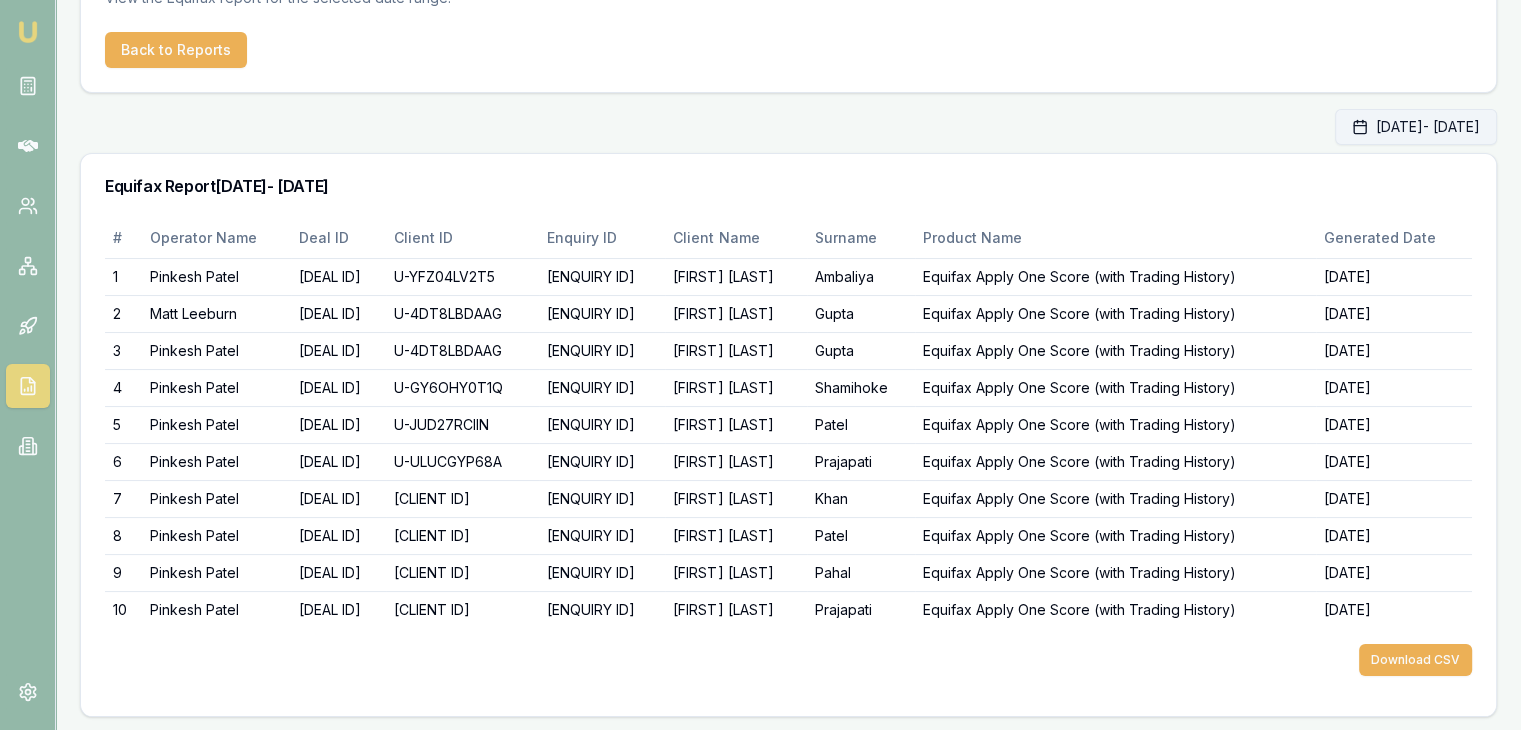 click on "[DATE]  -   [DATE]" at bounding box center [1416, 127] 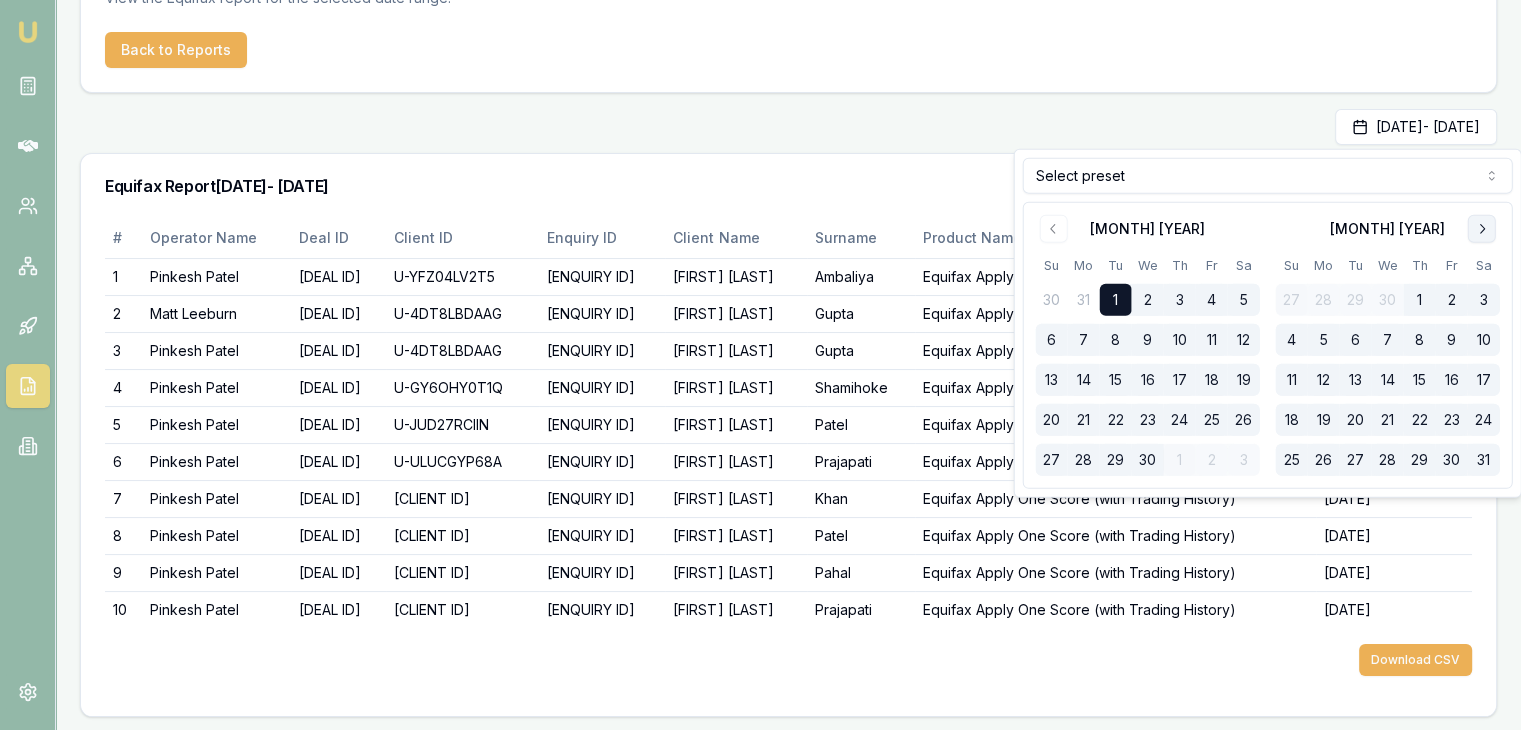 click 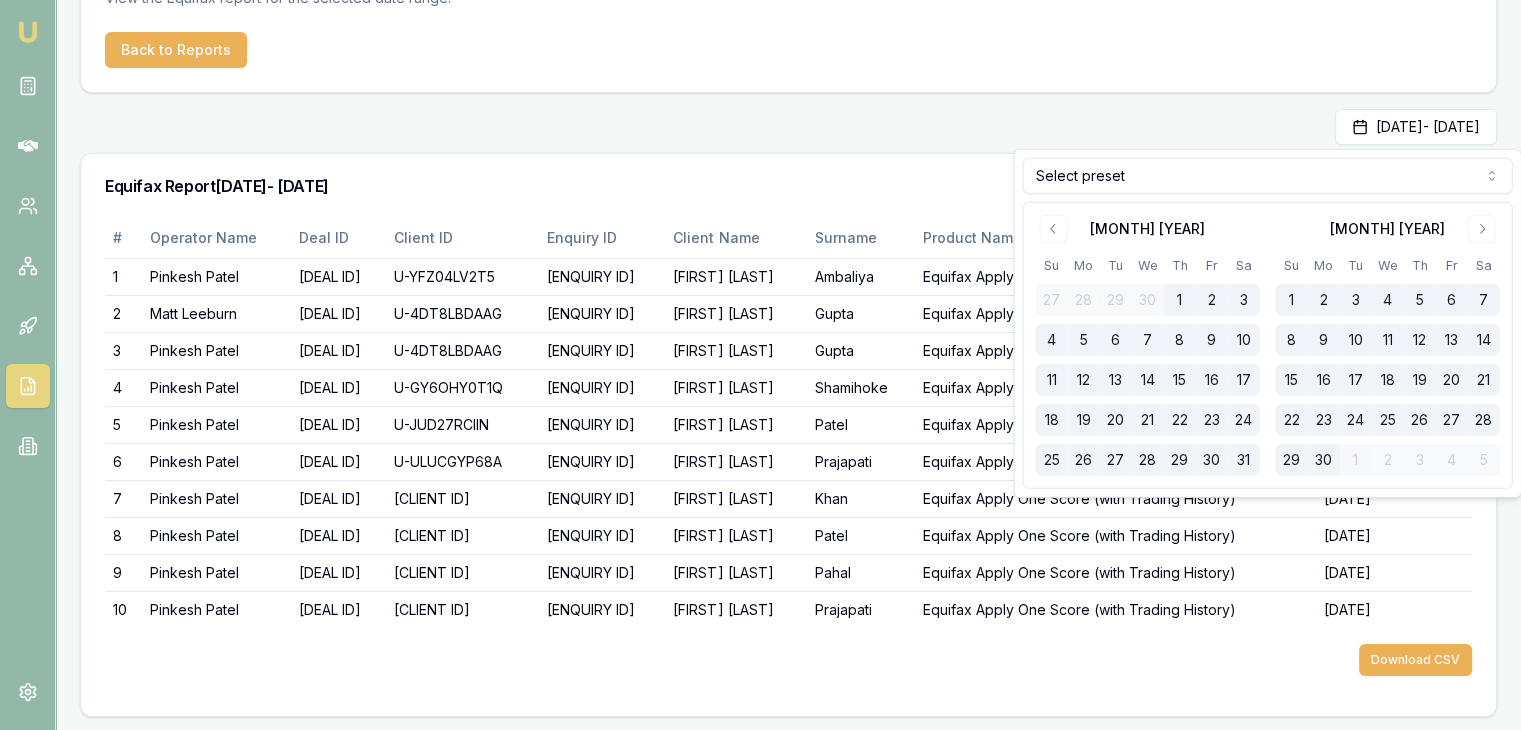 click on "10" at bounding box center (1244, 340) 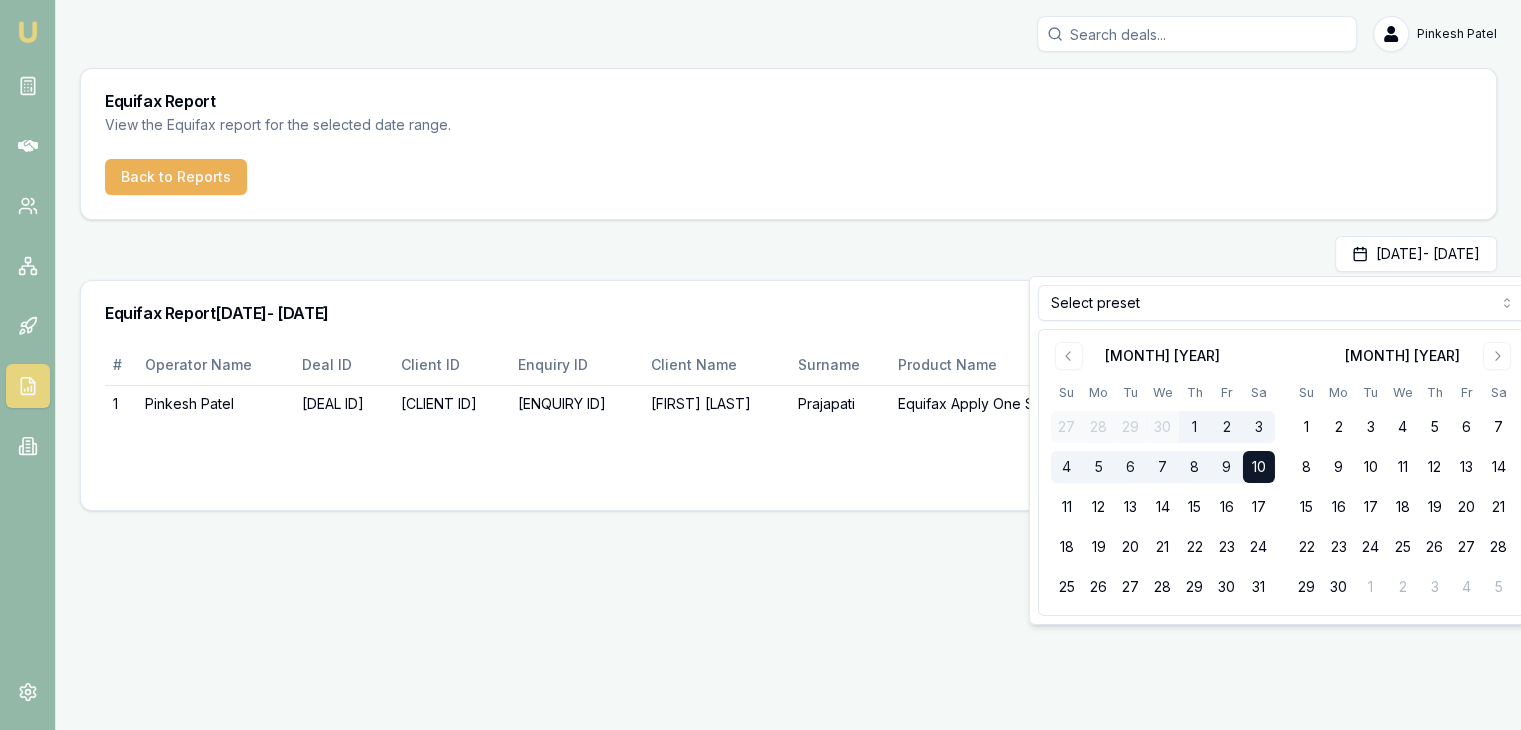 scroll, scrollTop: 0, scrollLeft: 0, axis: both 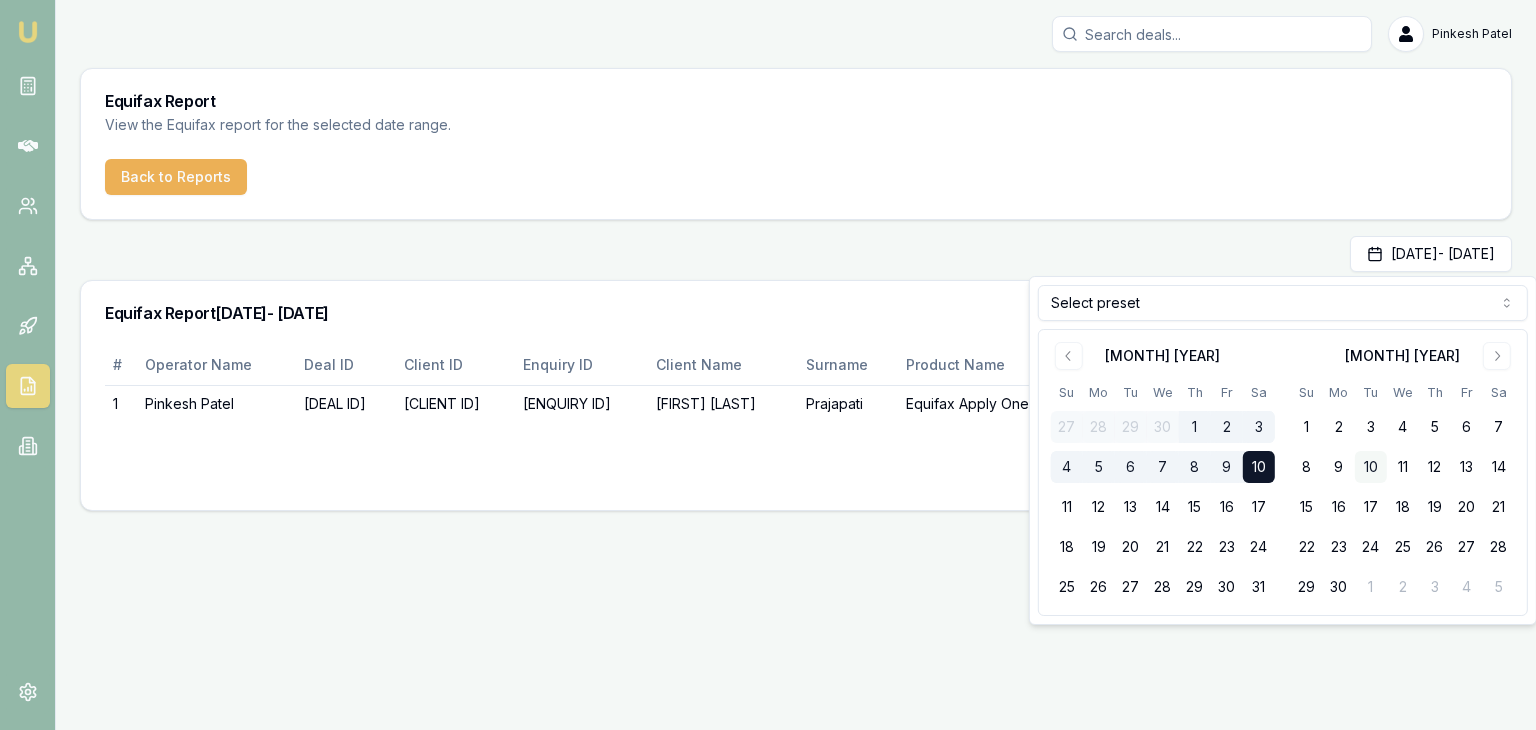 click on "10" at bounding box center (1371, 467) 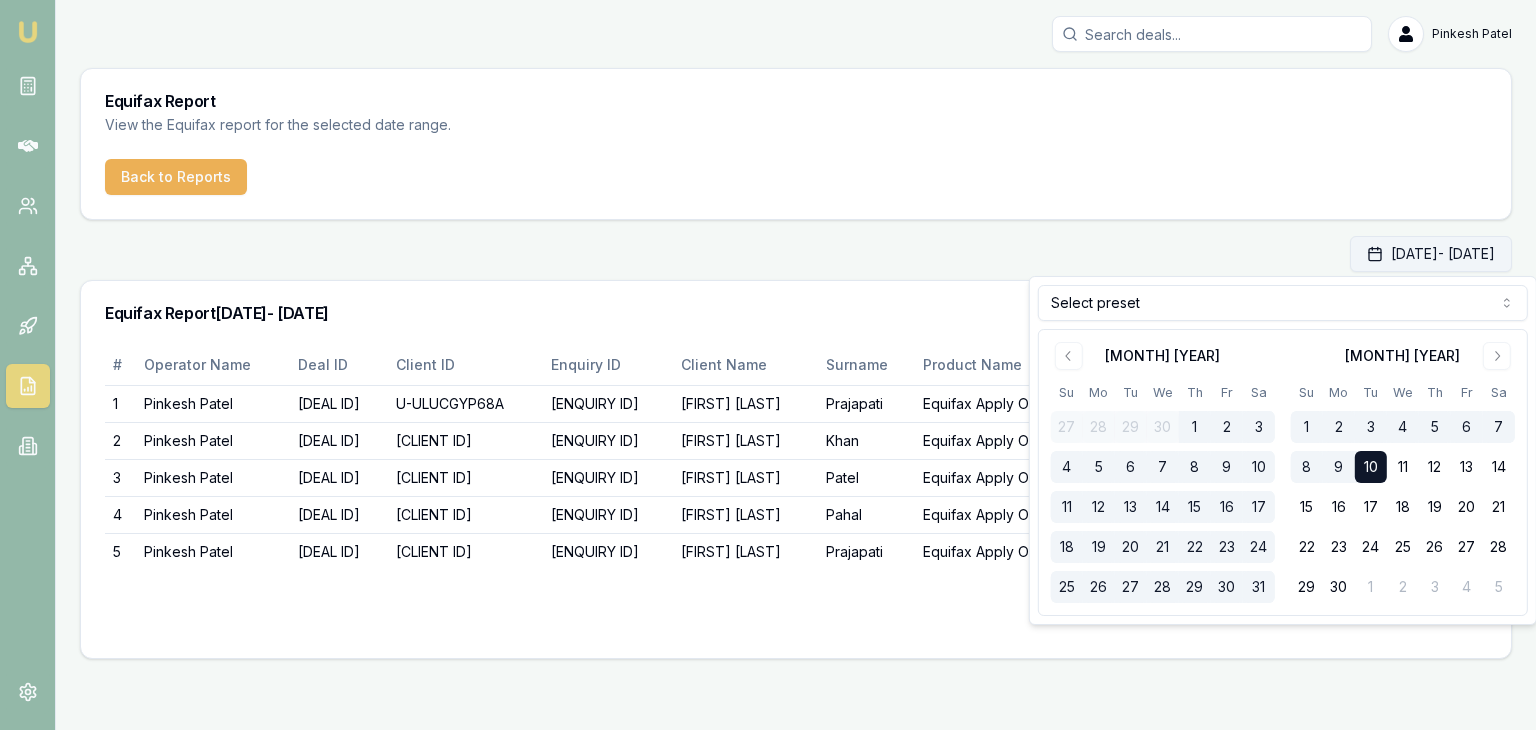click on "[DATE]  -   [DATE]" at bounding box center (1431, 254) 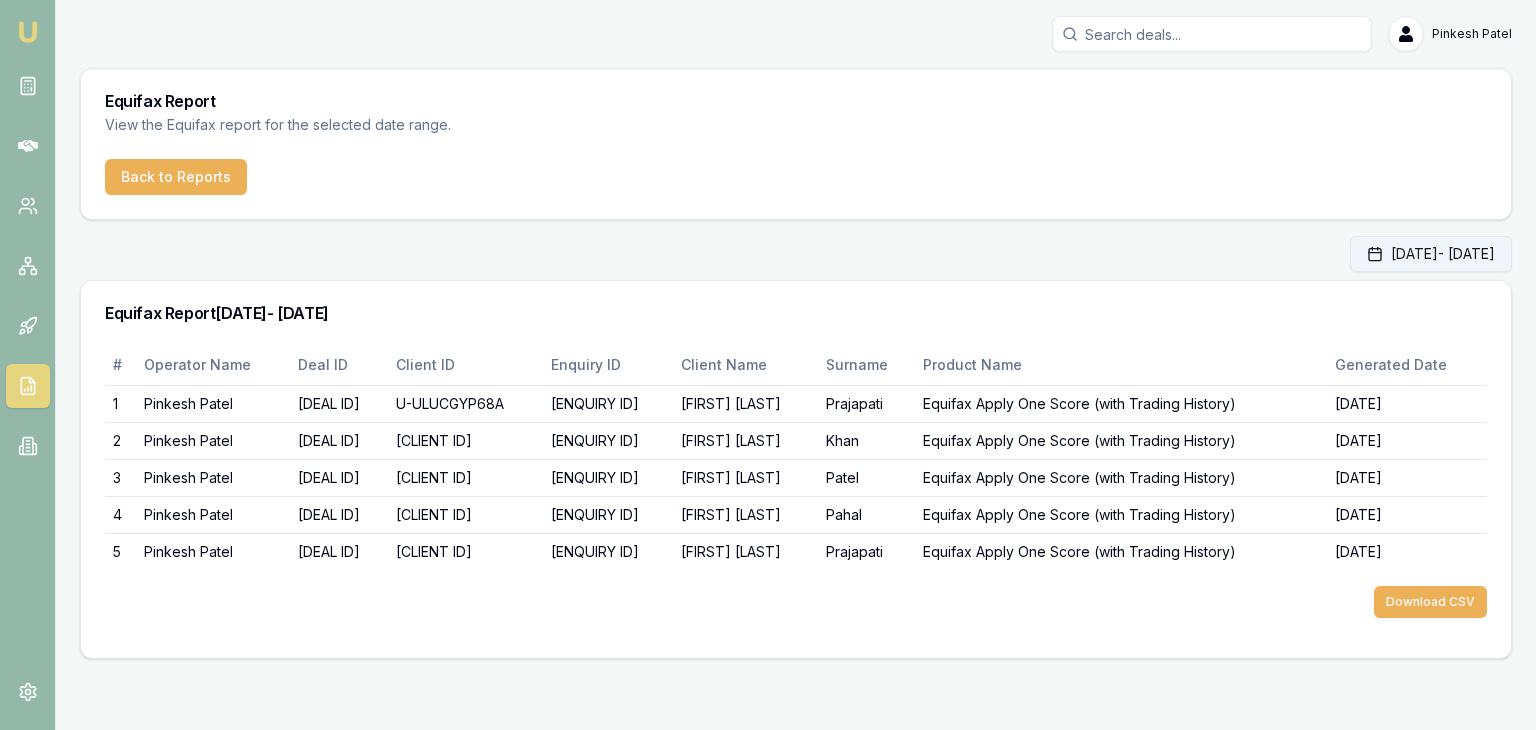 click on "[DATE]  -   [DATE]" at bounding box center [1431, 254] 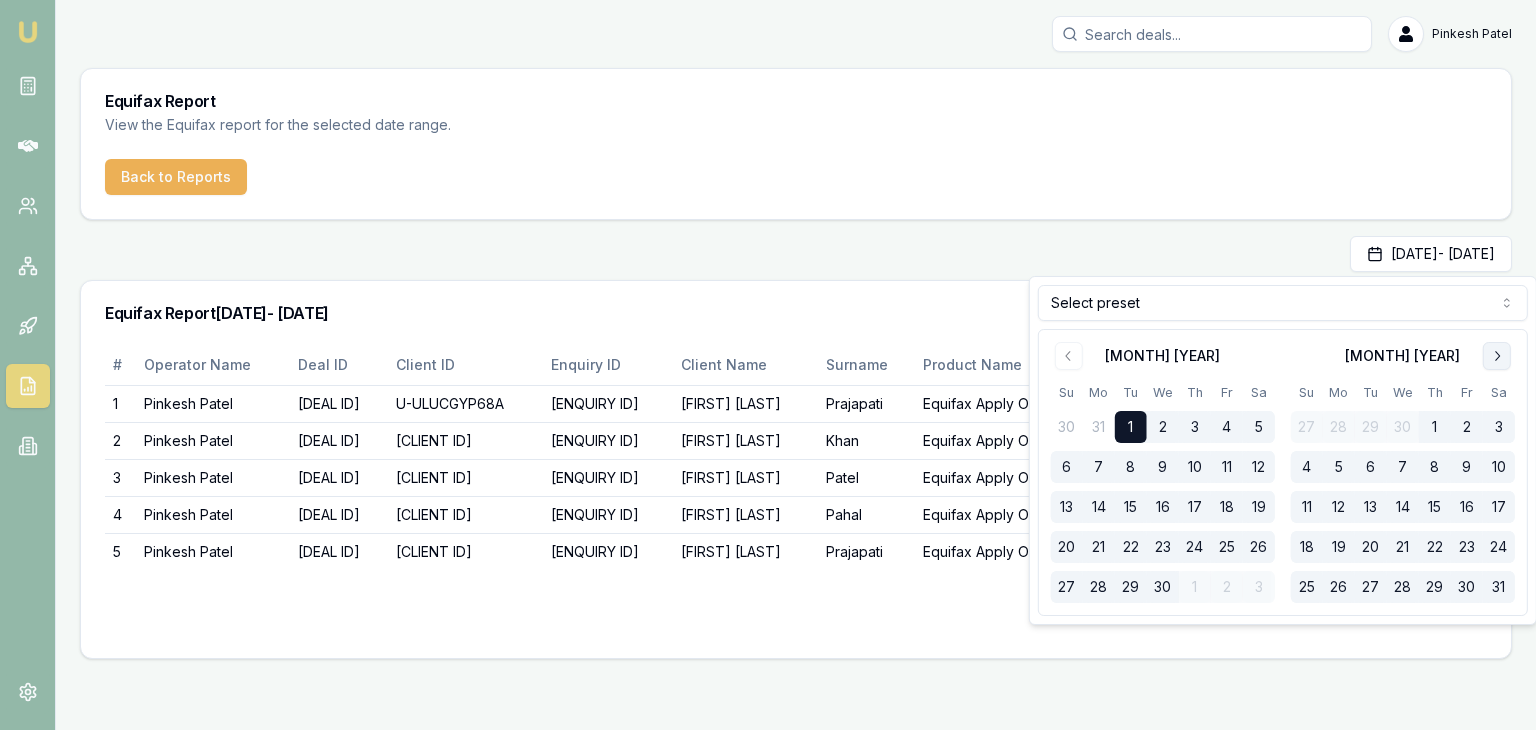 click 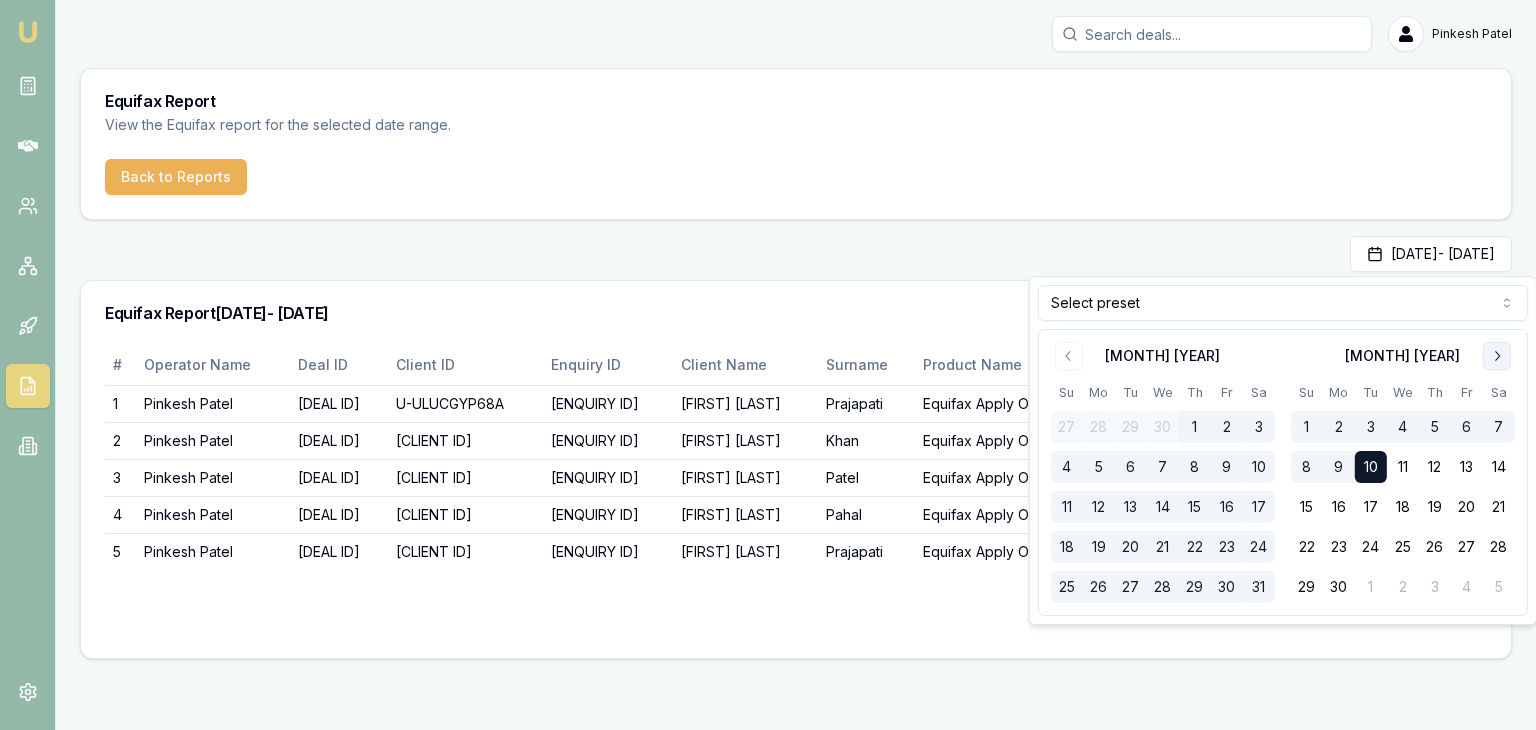 click 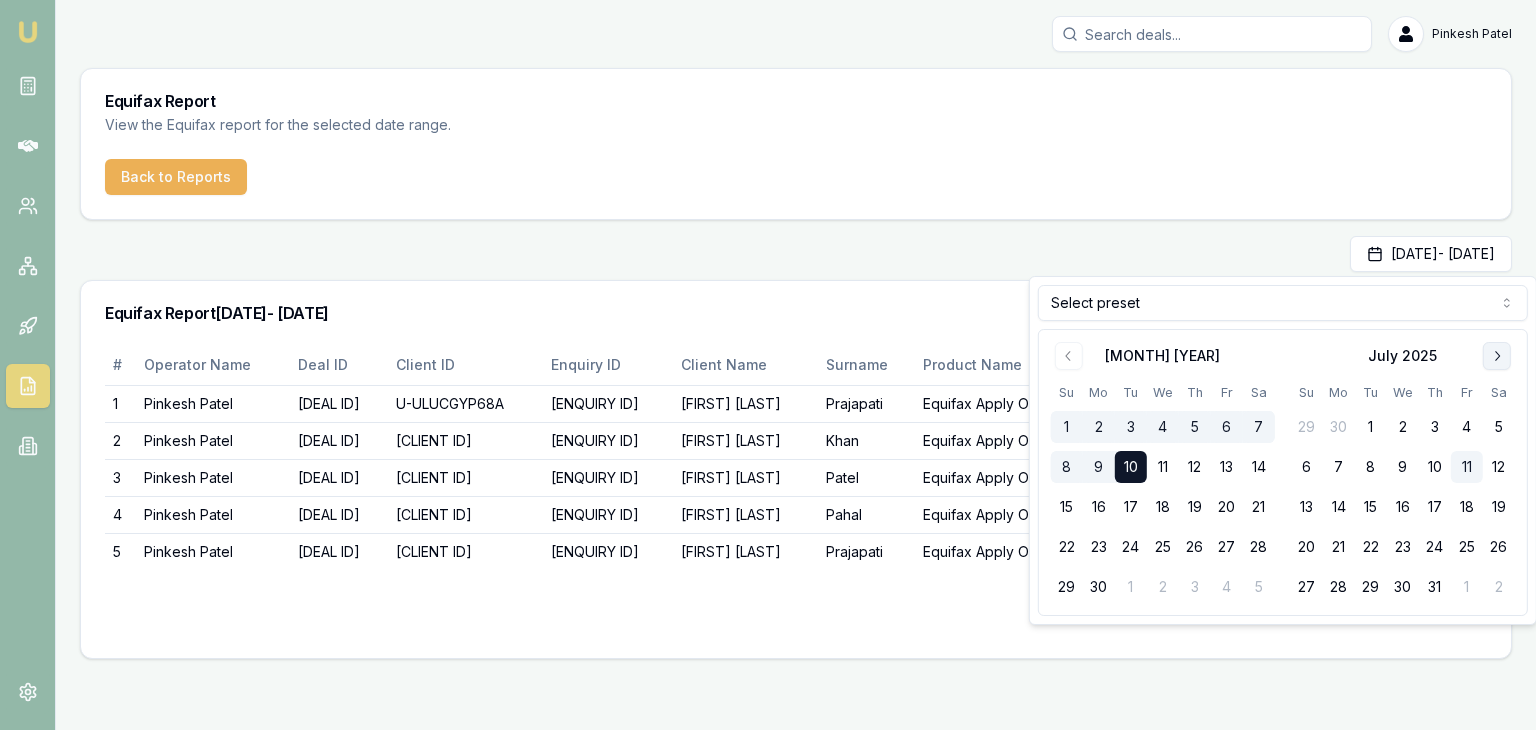 click 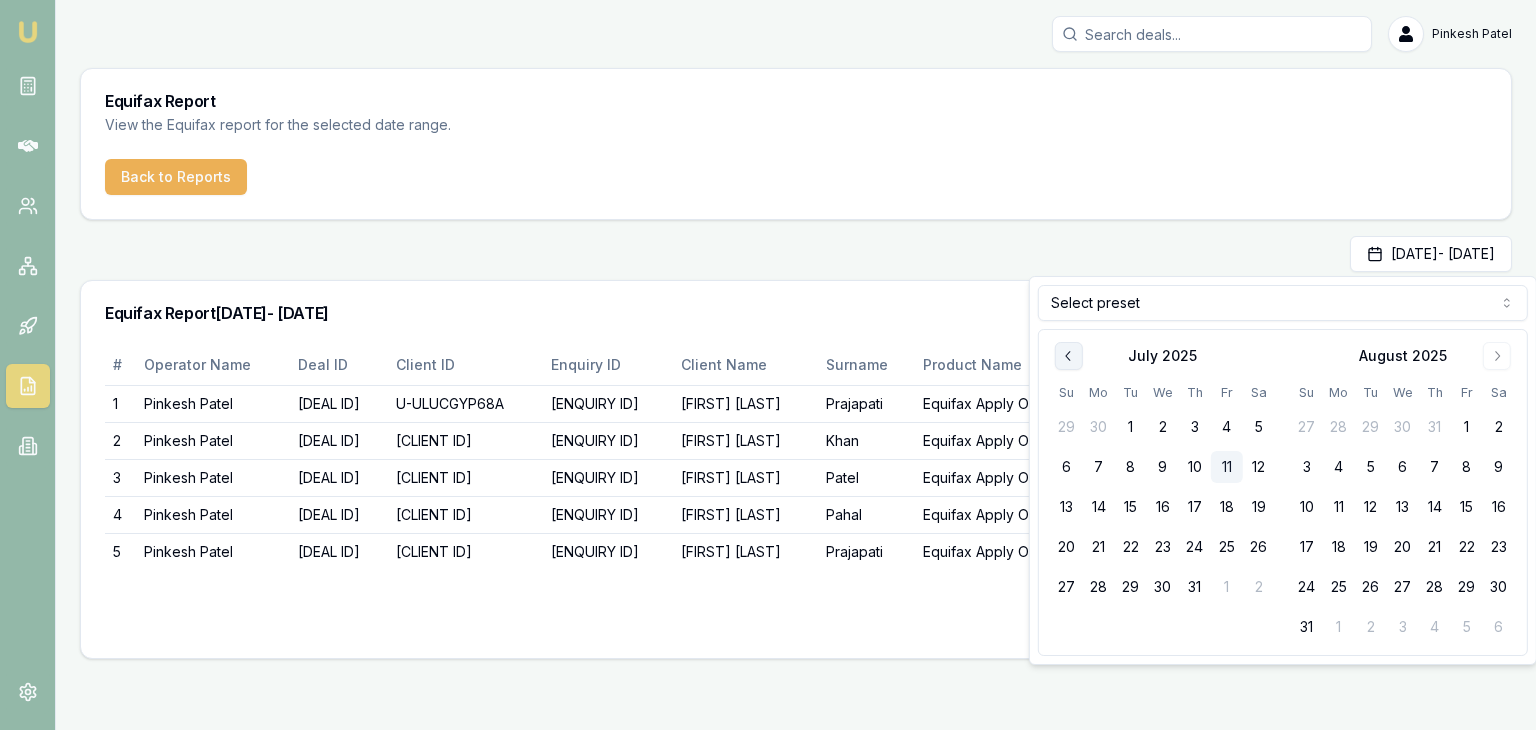 click 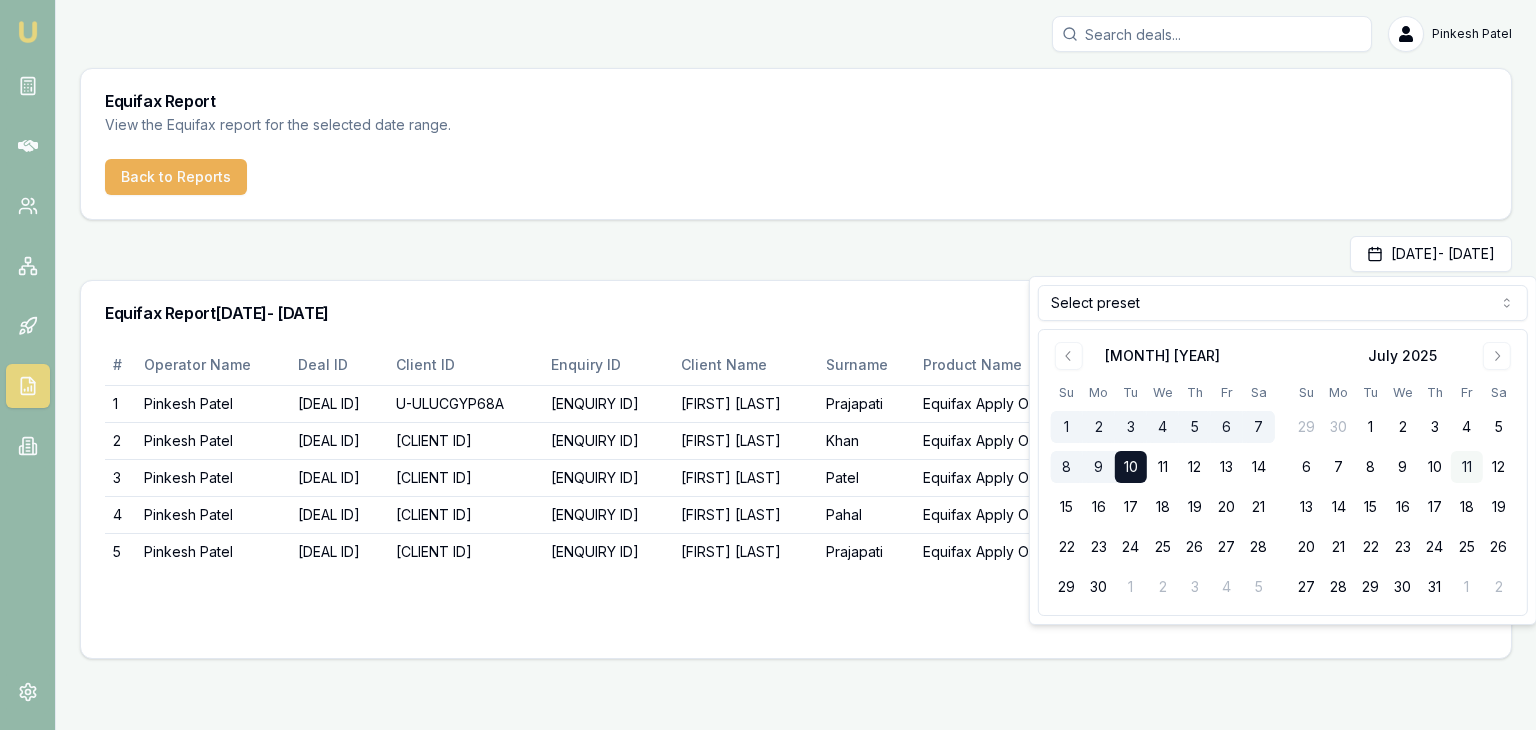 click on "11" at bounding box center [1467, 467] 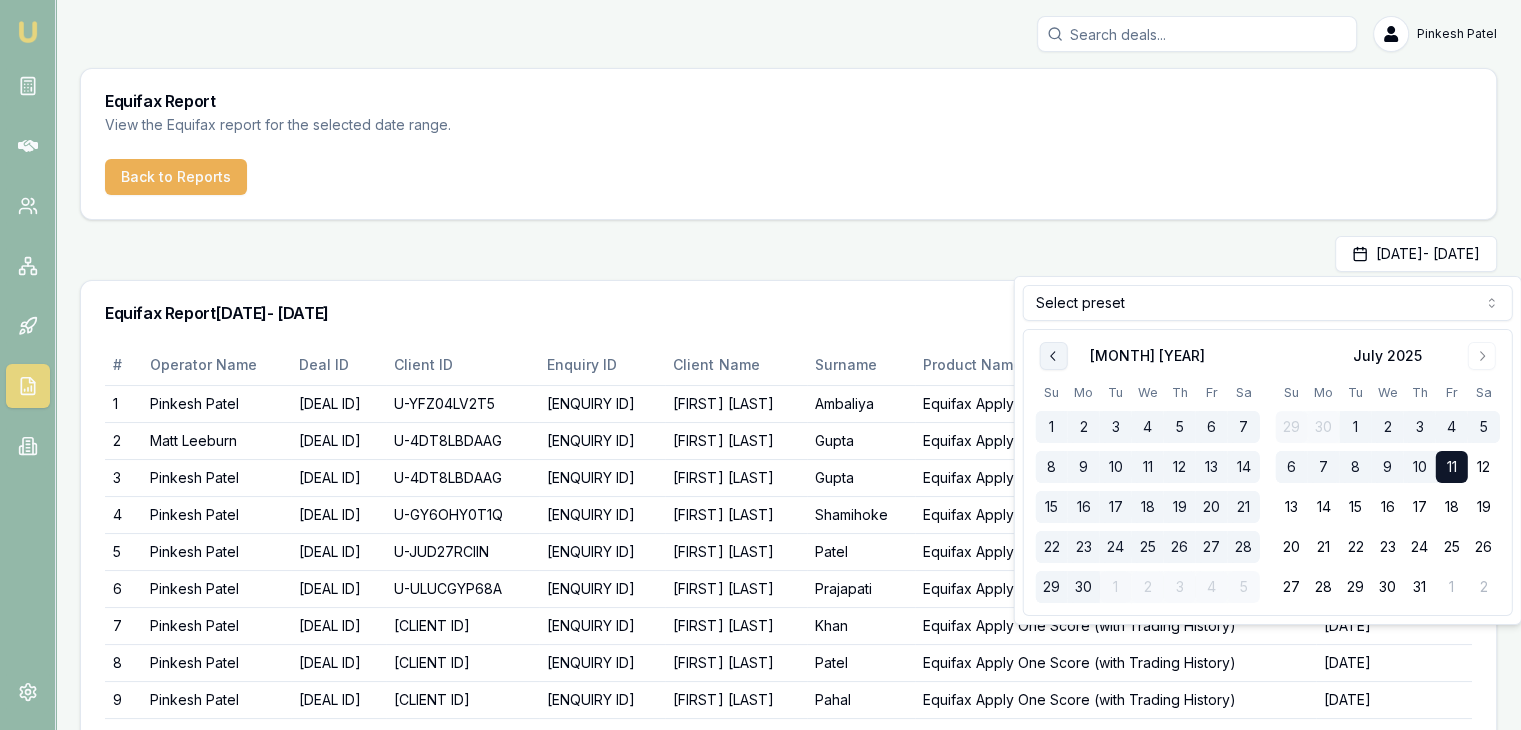 click 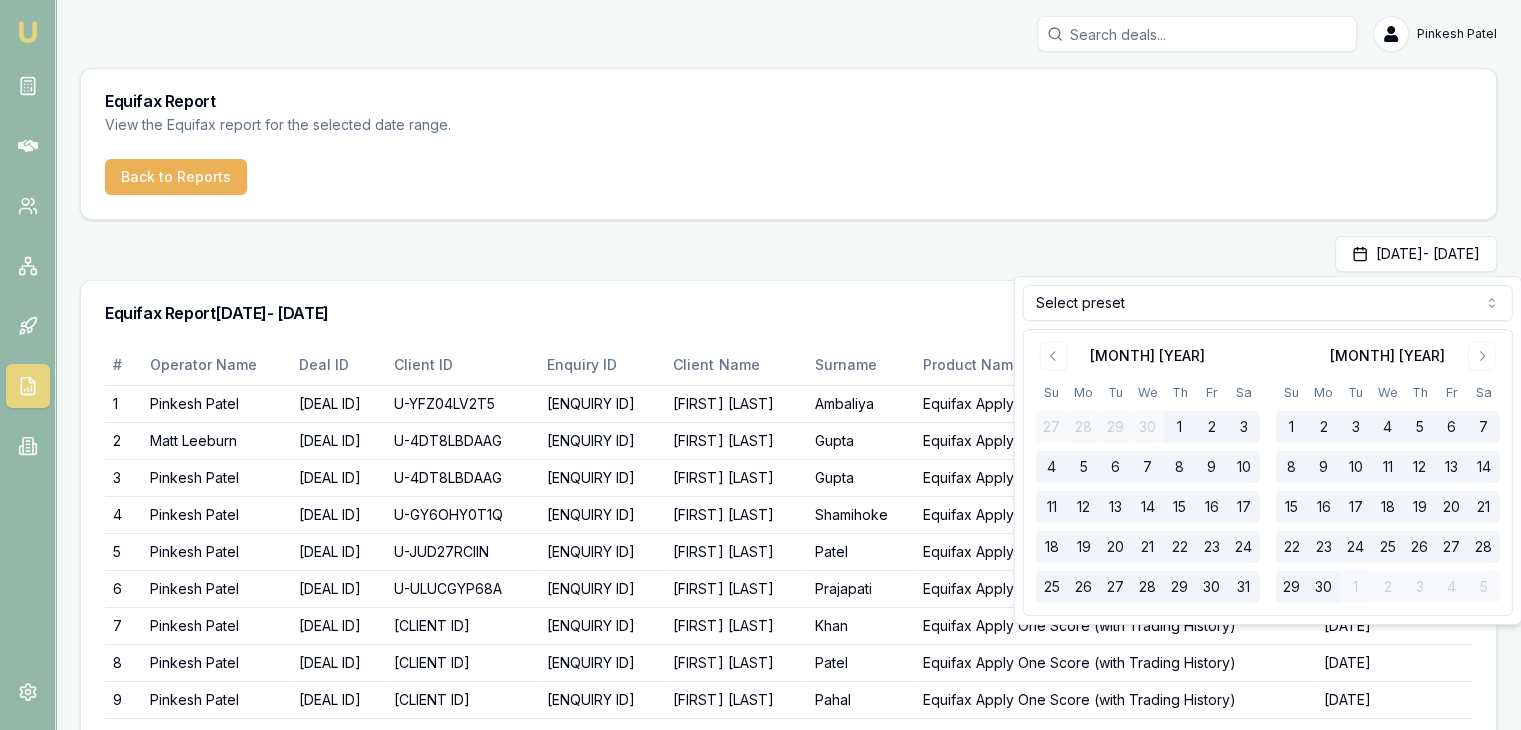 click on "10" at bounding box center [1356, 467] 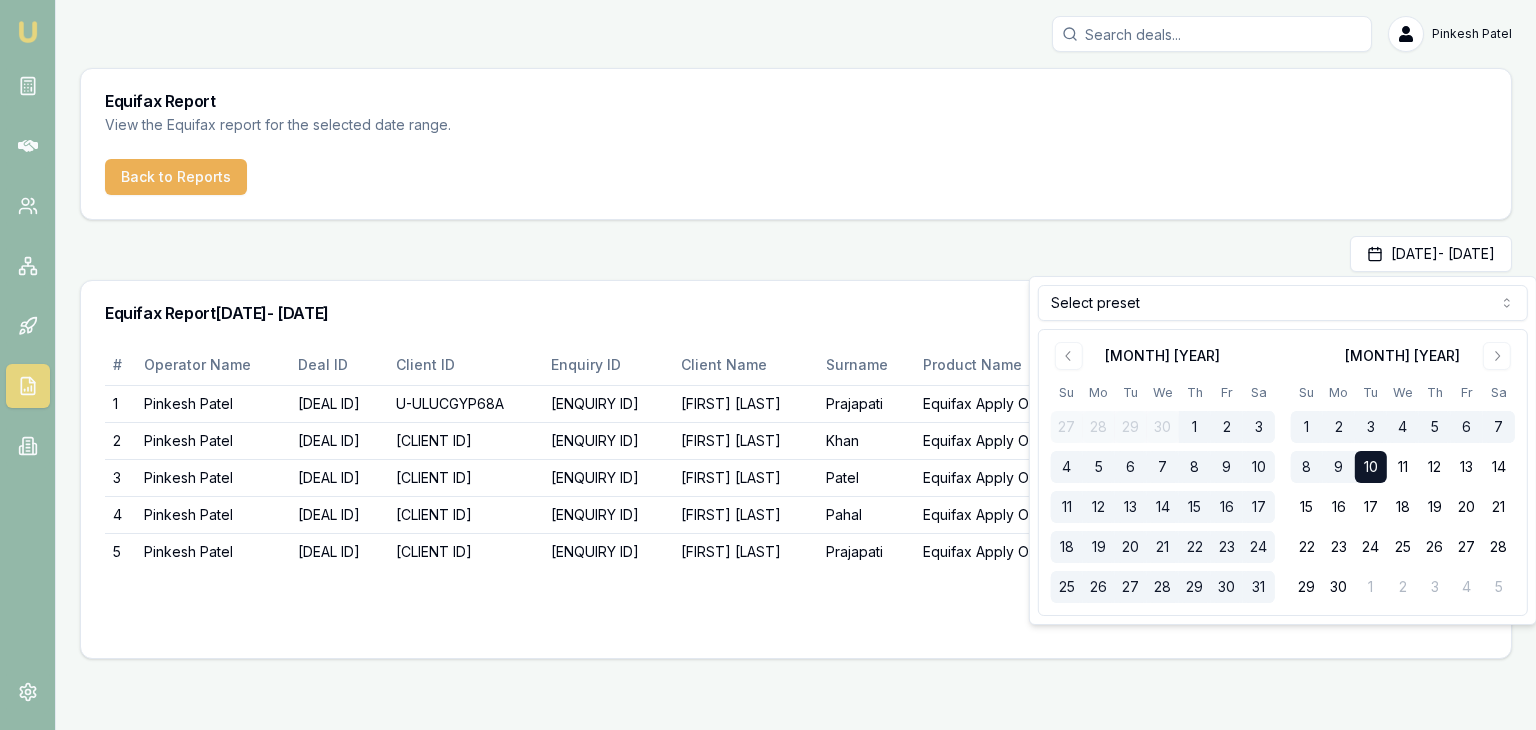 click on "Equifax Report  [DATE]  -   [DATE]" at bounding box center (796, 313) 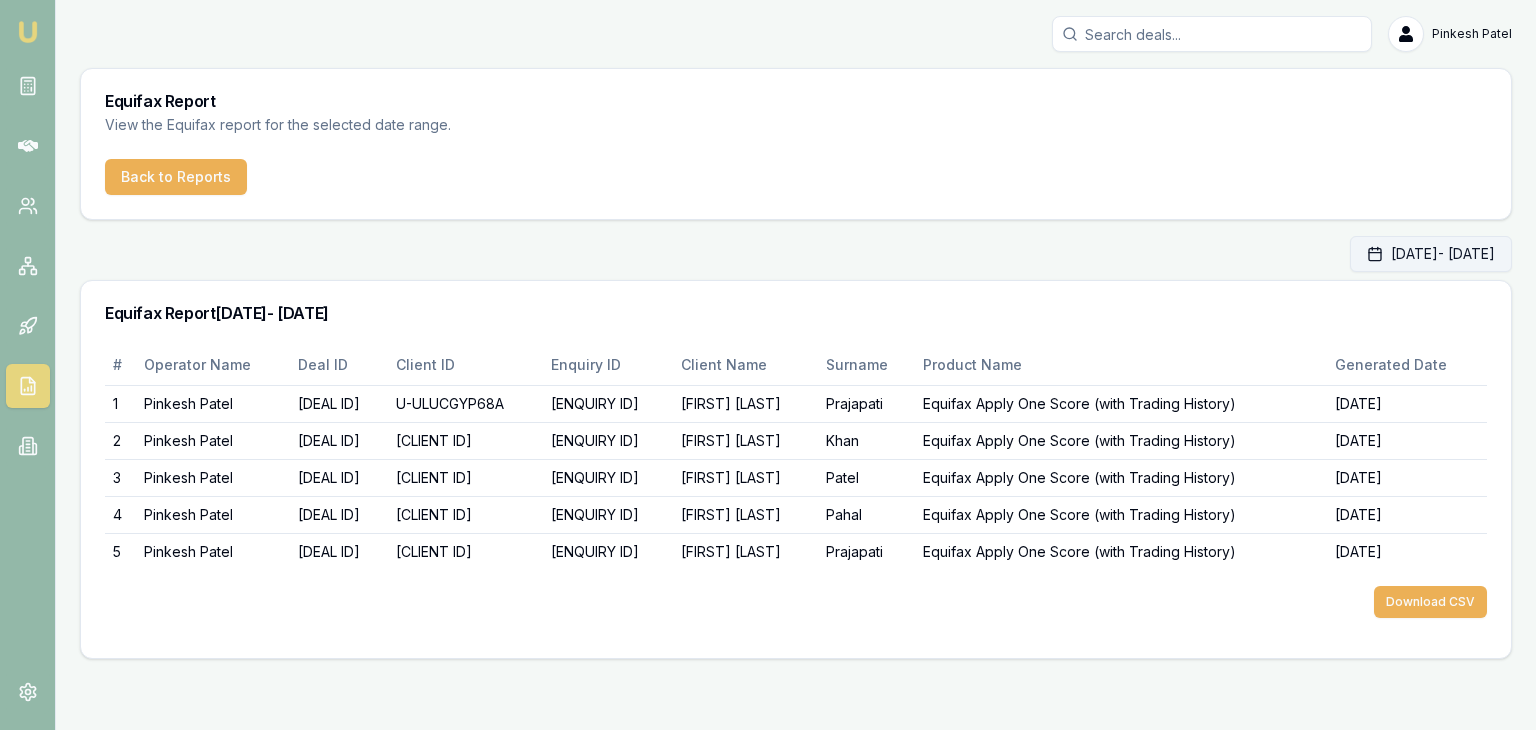 click on "[DATE]  -   [DATE]" at bounding box center (1431, 254) 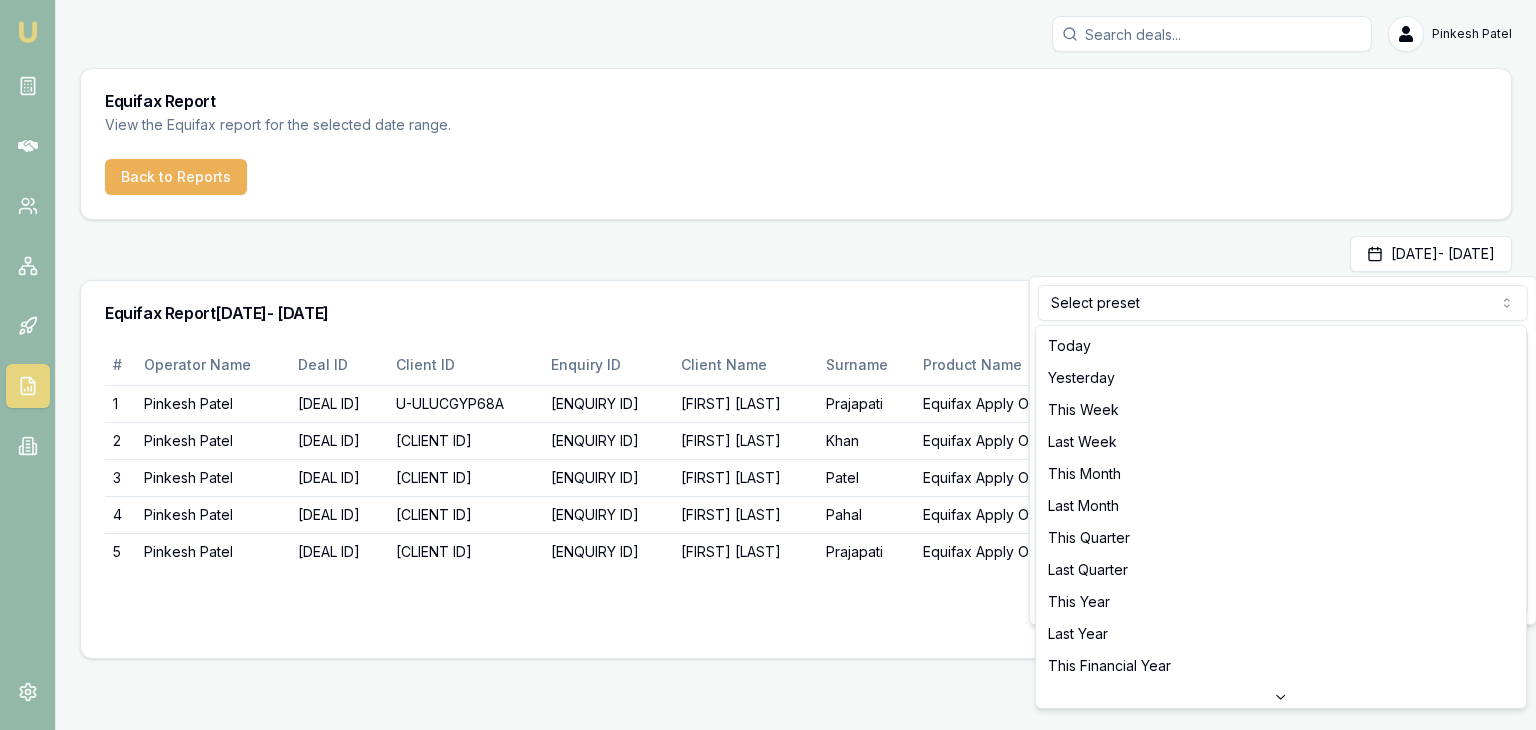 click on "Emu Broker [FIRST] [LAST] Toggle Menu Equifax Report View the Equifax report for the selected date range. Back to Reports [DATE]  -   [DATE] Equifax Report  [DATE]  -   [DATE] # Operator Name Deal ID Client ID Enquiry ID Client Name Surname Product Name Generated Date 1 [FIRST] [LAST] D-95NEQ6DVZH U-ULUCGYP68A 250604-561C9-48AA8 [FIRST] [LAST] [LAST] Equifax Apply One Score (with Trading History) [DATE] 2 [FIRST] [LAST] D-AO66C7QSFZ U-2BZP5IPRT4 250602-1C434-AFD21 [FIRST] [LAST] [LAST] Equifax Apply One Score (with Trading History) [DATE] 3 [FIRST] [LAST] D-YVN2GTOWFW U-VEMBJANMEZ 250530-CF02F-0BFB5 [FIRST]  [LAST]  [LAST]  Equifax Apply One Score (with Trading History) [DATE] 4 [FIRST] [LAST] D-2ZGTH8HVM6 U-SKXQ6029BU 250520-24D13-CA88C [FIRST]  [LAST]  [LAST]  Equifax Apply One Score (with Trading History) [DATE] 5 [FIRST] [LAST] D-G1ZSOPDZBO U-7PKSFASVPO 250505-41441-4A18F [FIRST] [LAST]  [LAST]  Equifax Apply One Score (with Trading History) [DATE] Download CSV" at bounding box center [768, 365] 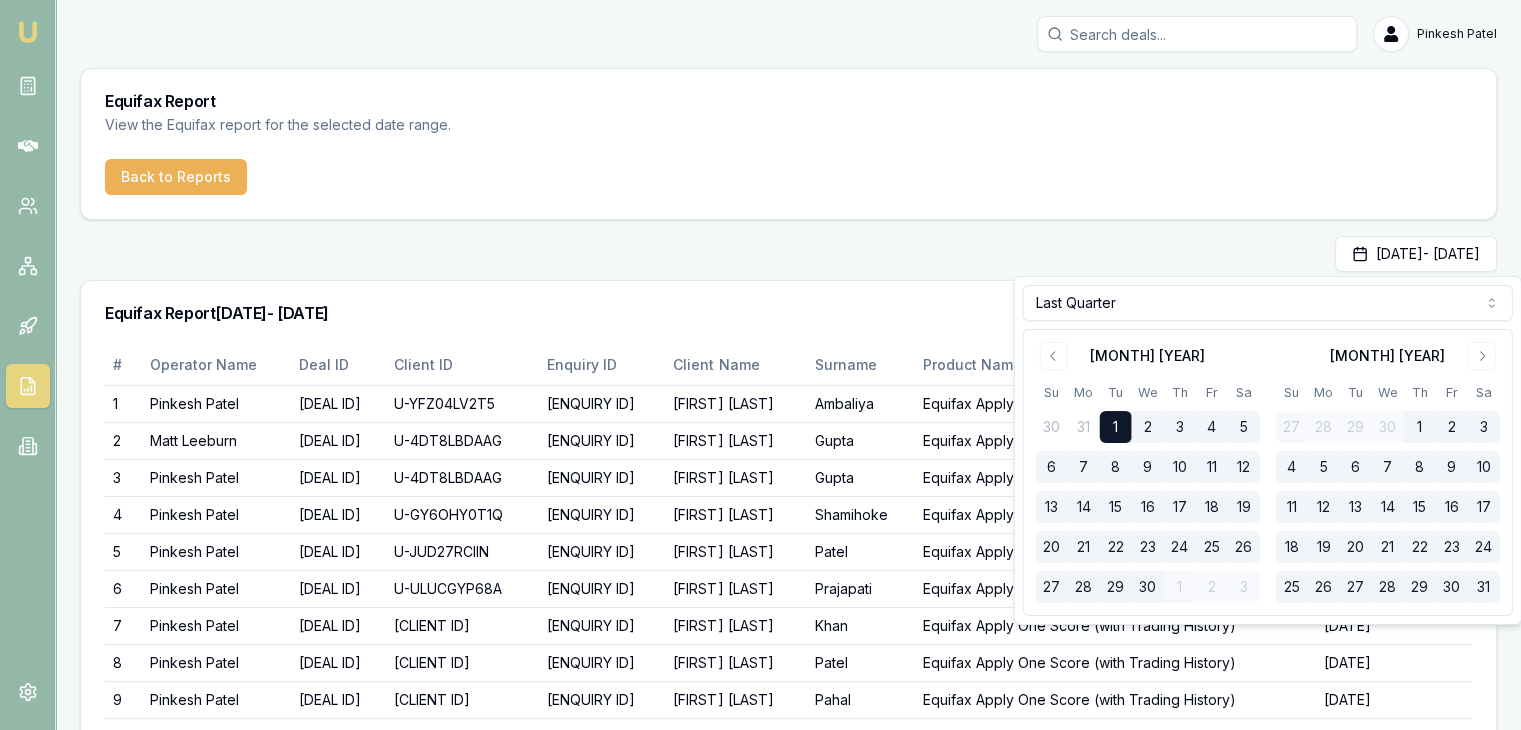 click on "Equifax Report  [DATE]  -   [DATE]" at bounding box center (788, 313) 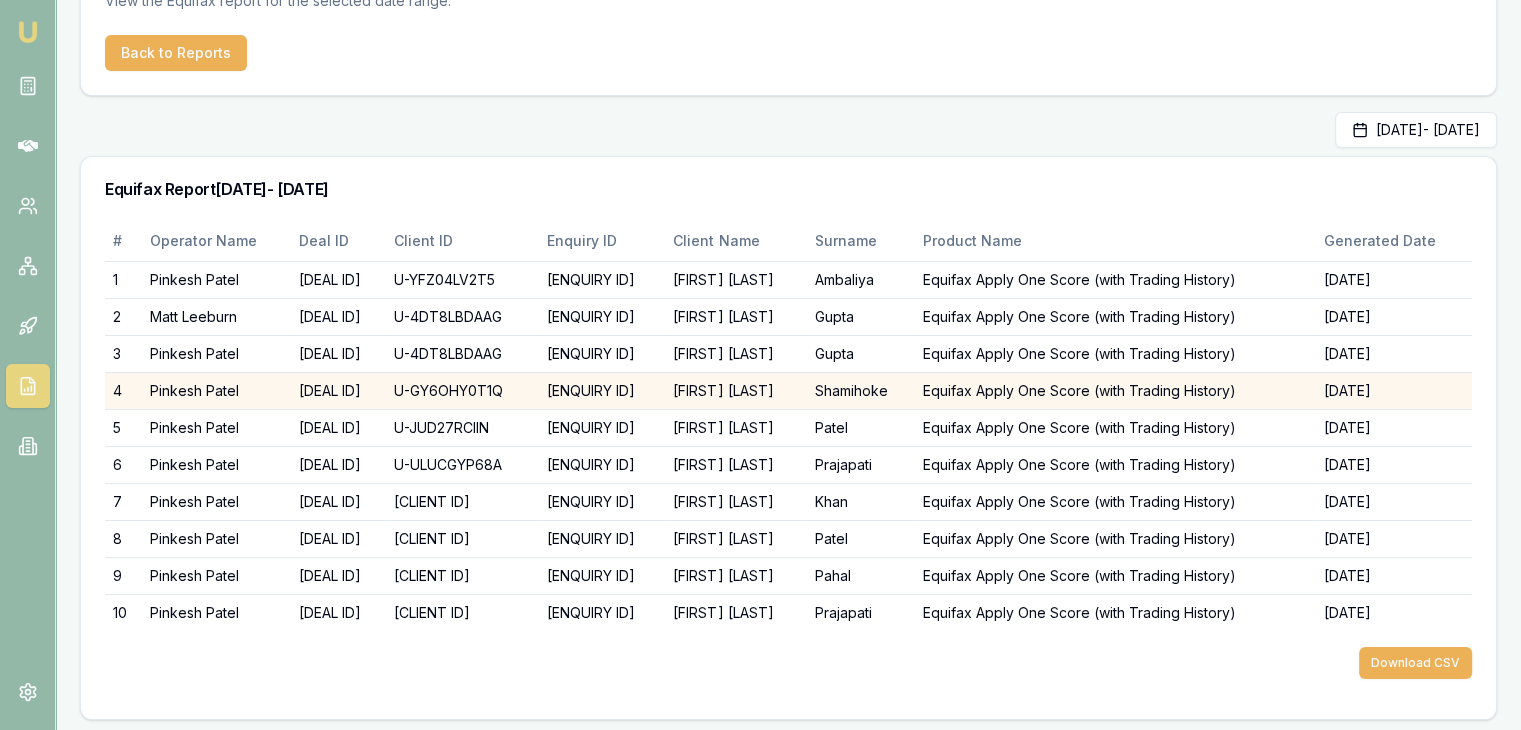 scroll, scrollTop: 127, scrollLeft: 0, axis: vertical 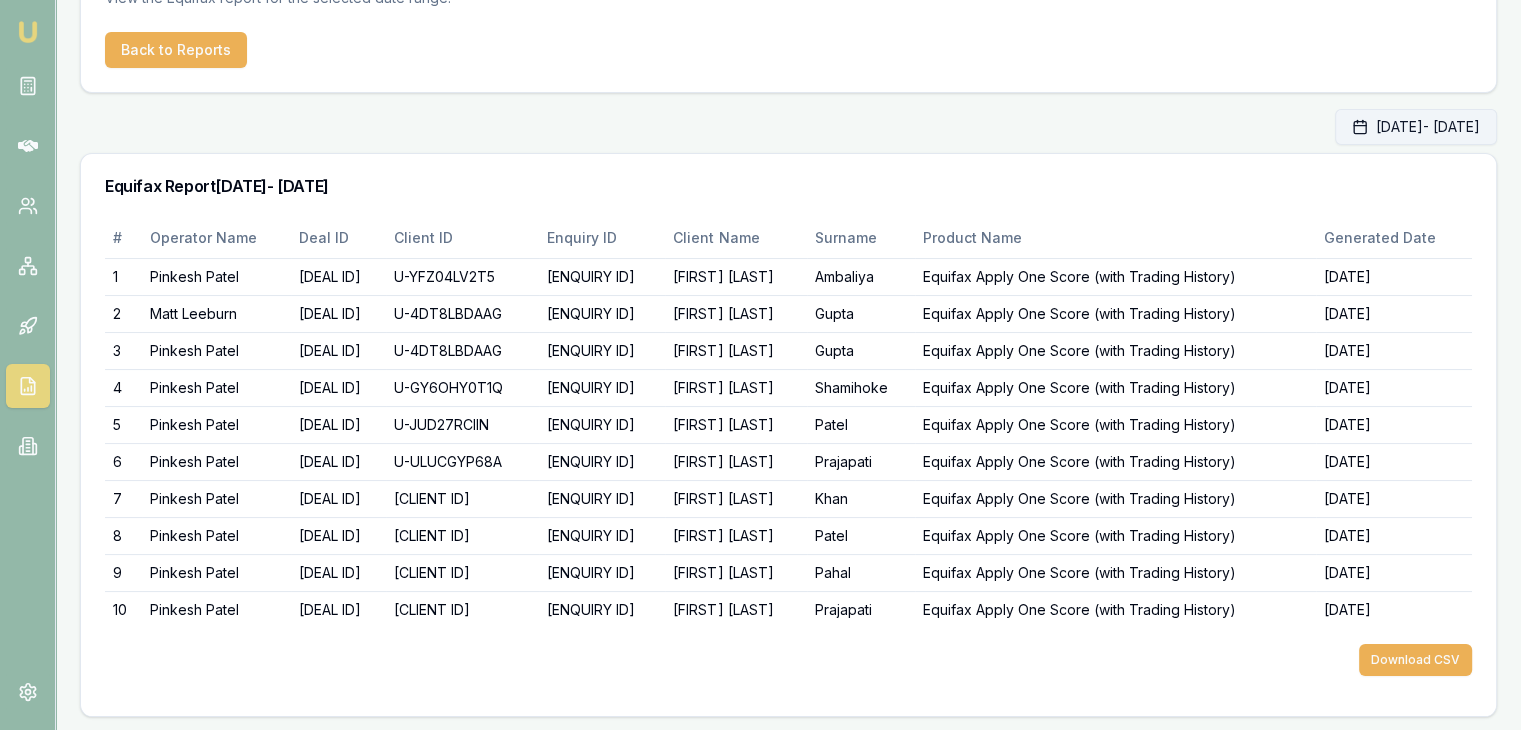 click on "[DATE]  -   [DATE]" at bounding box center [1416, 127] 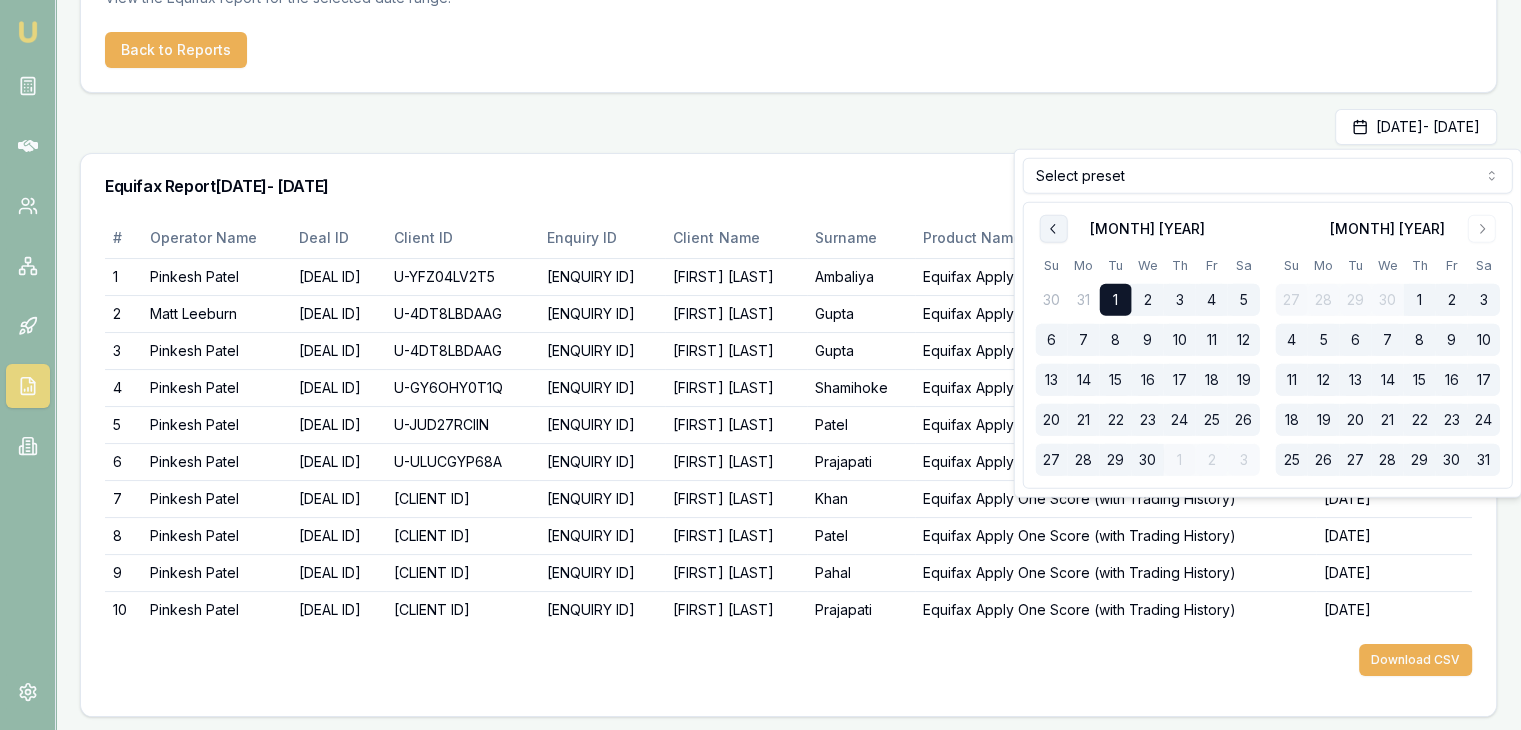click at bounding box center (1054, 229) 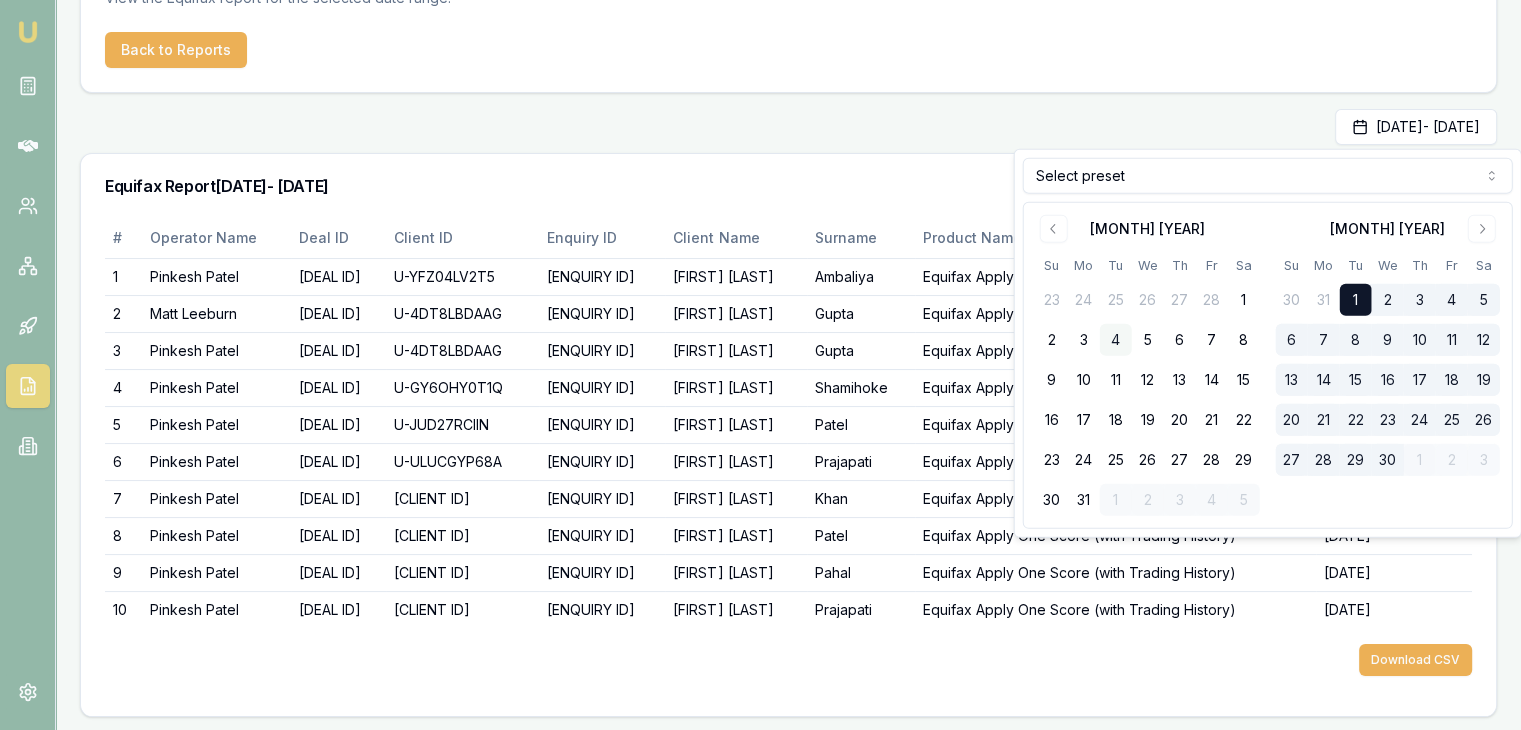 click on "4" at bounding box center [1116, 340] 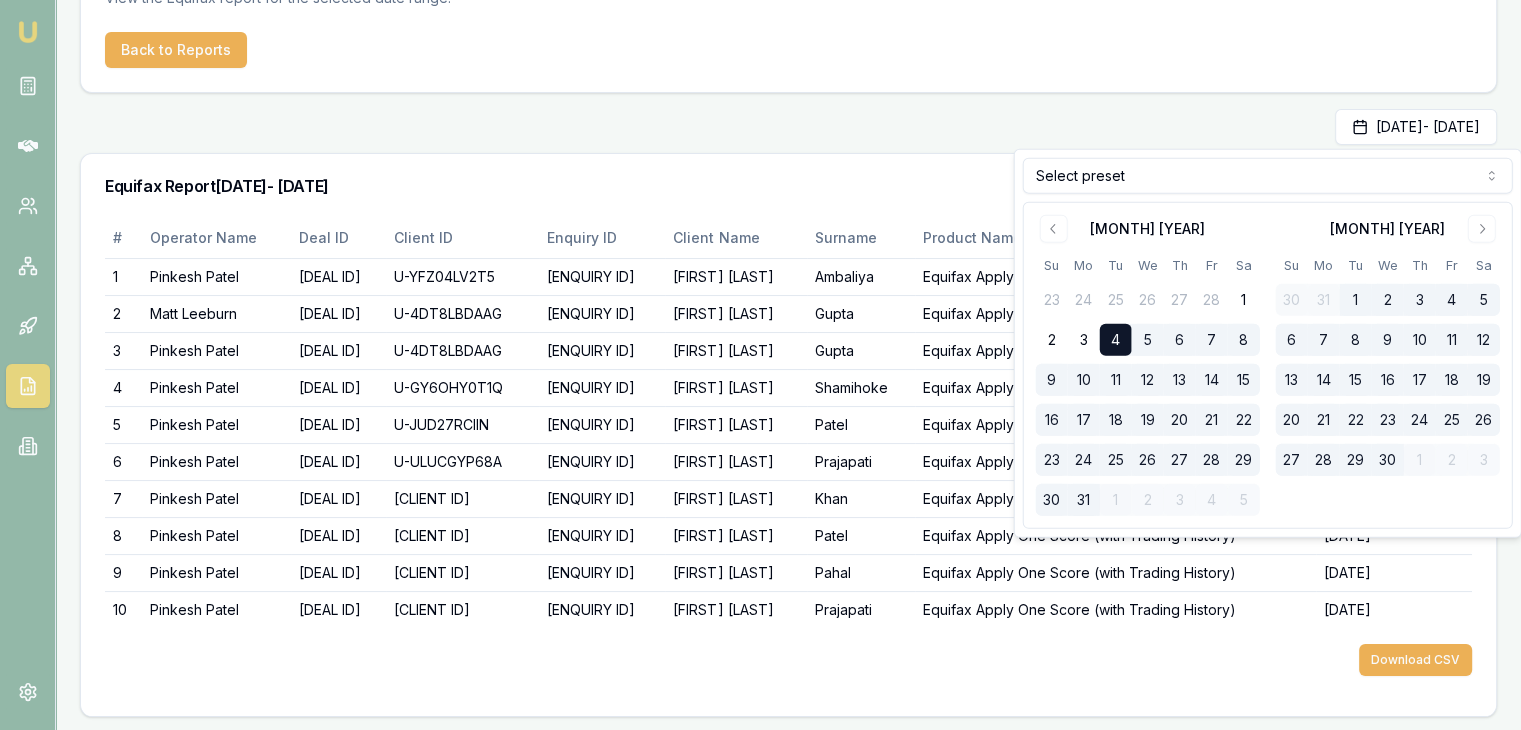 click on "Download CSV" at bounding box center [788, 660] 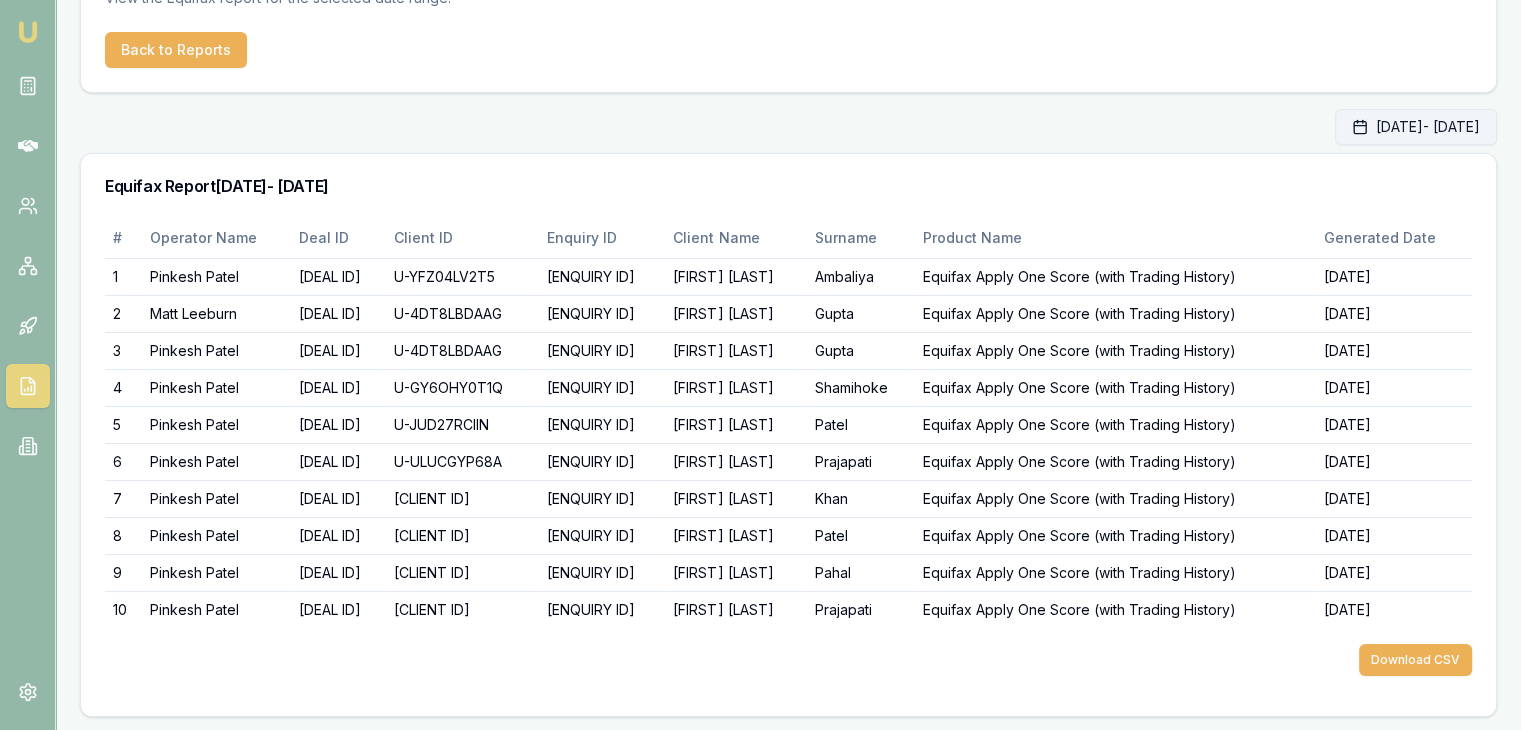 click on "[DATE]  -   [DATE]" at bounding box center (1416, 127) 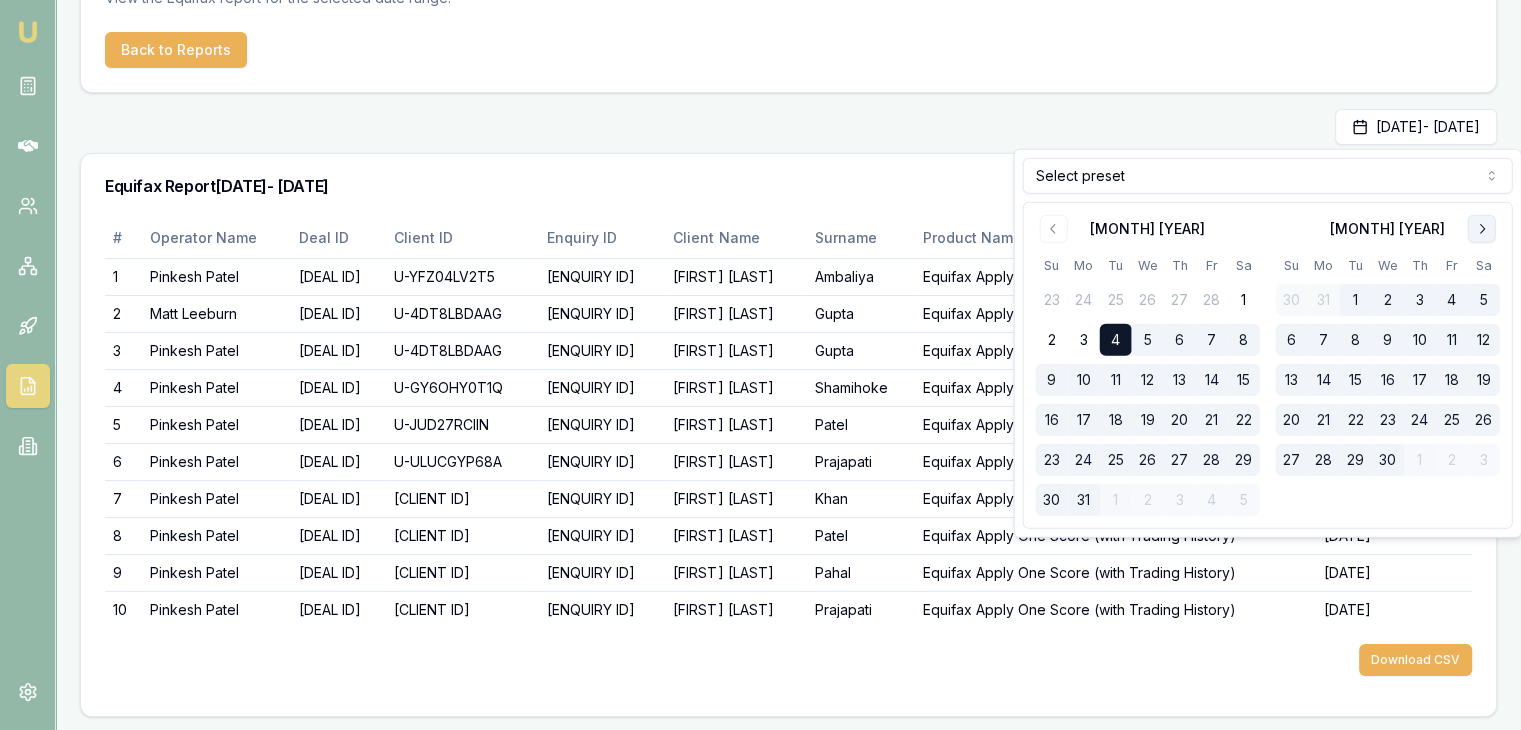 click 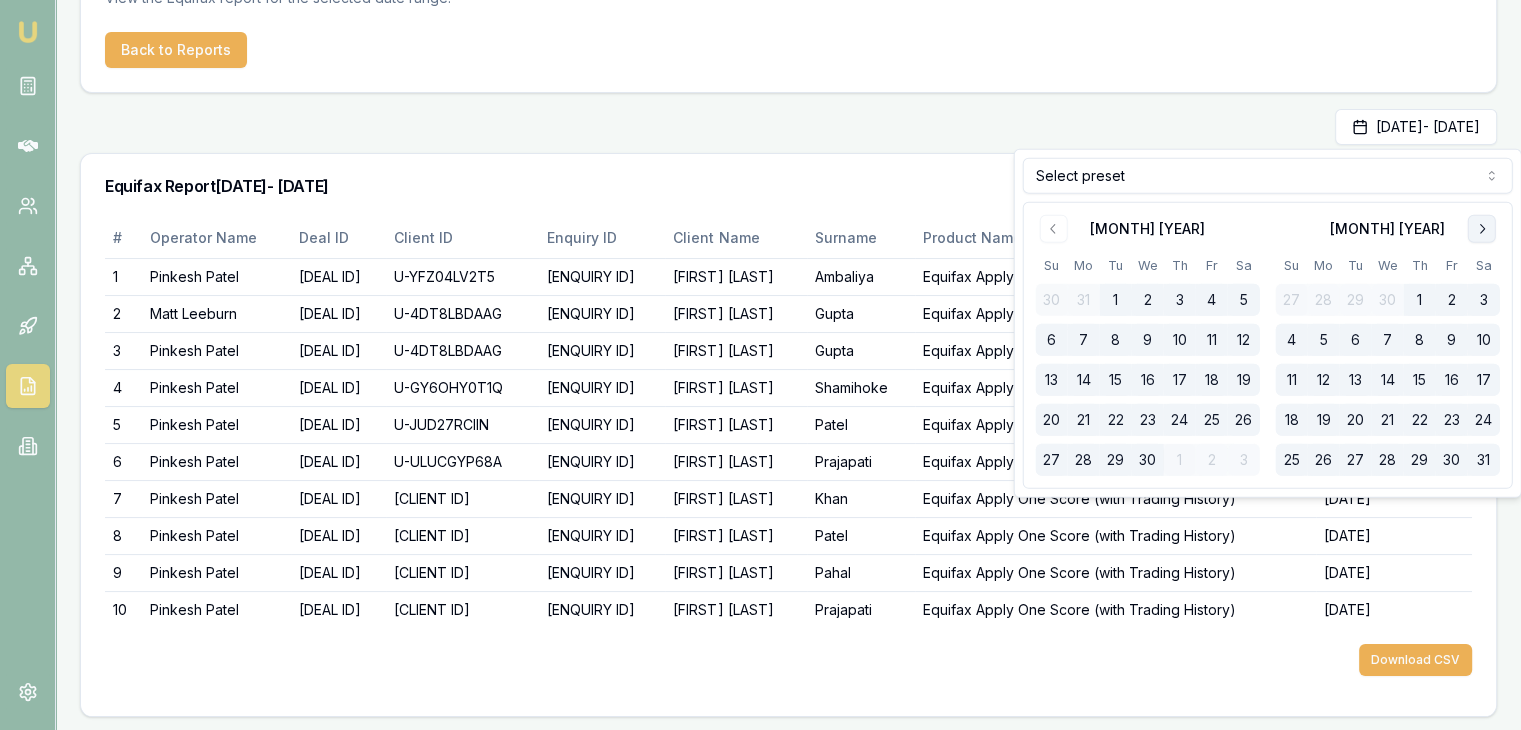 click 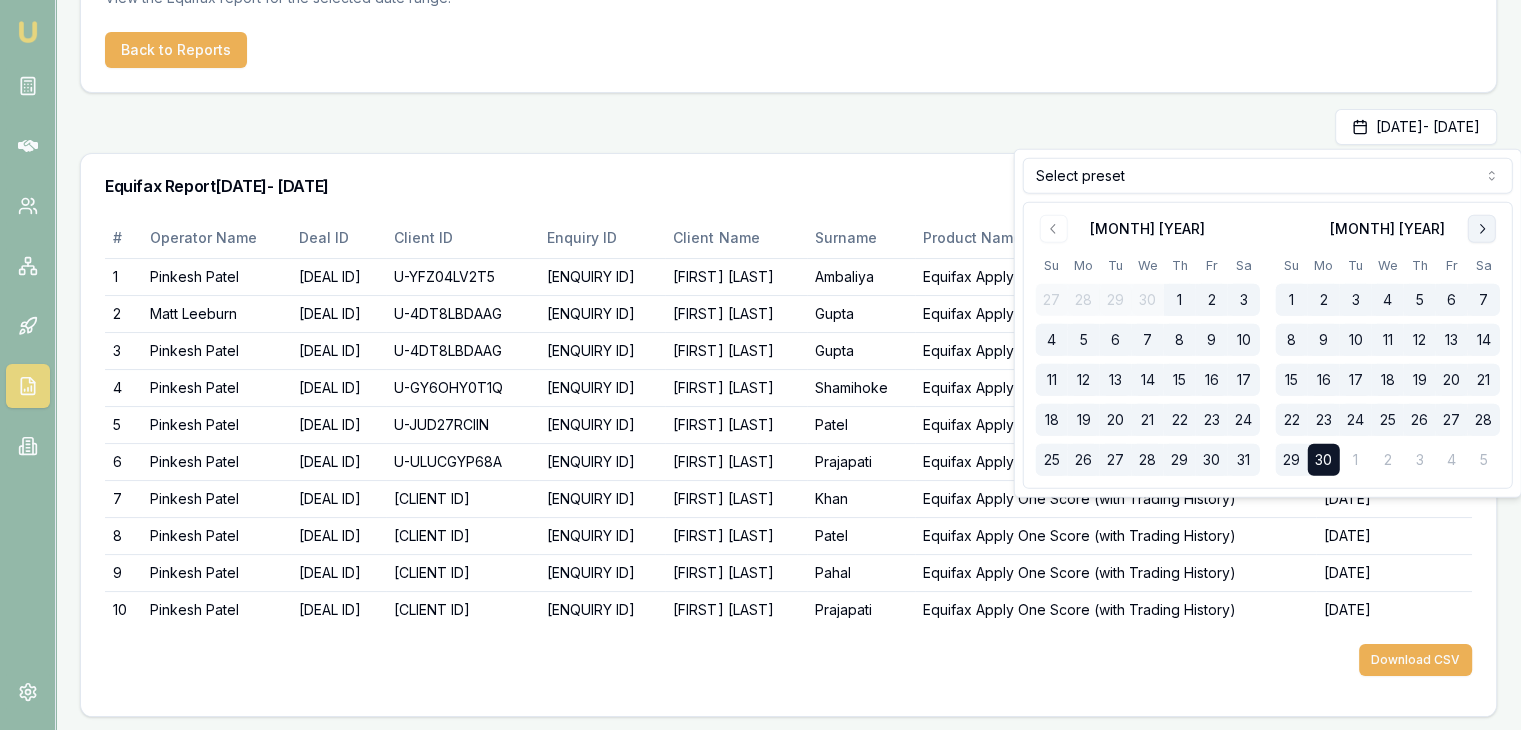 click 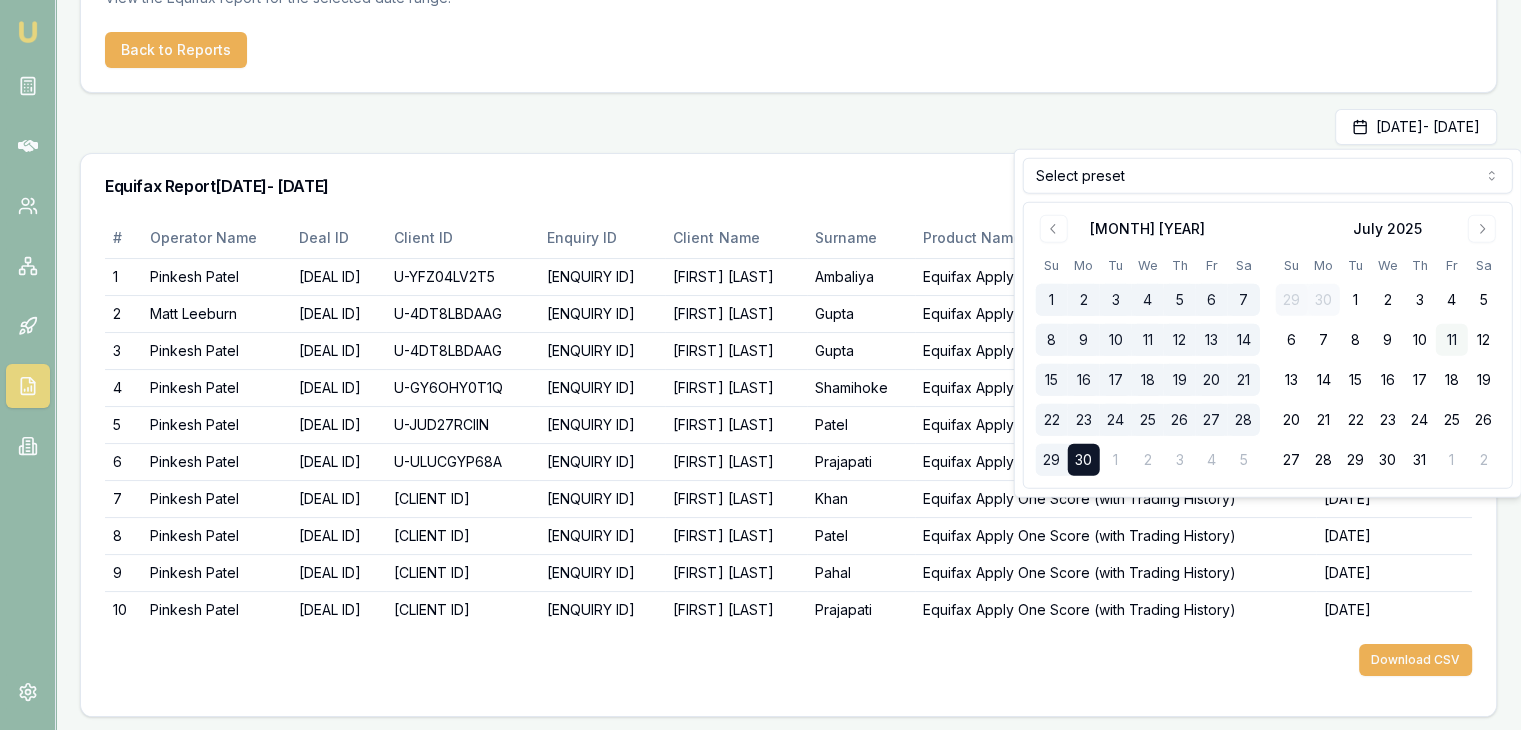 click on "11" at bounding box center (1452, 340) 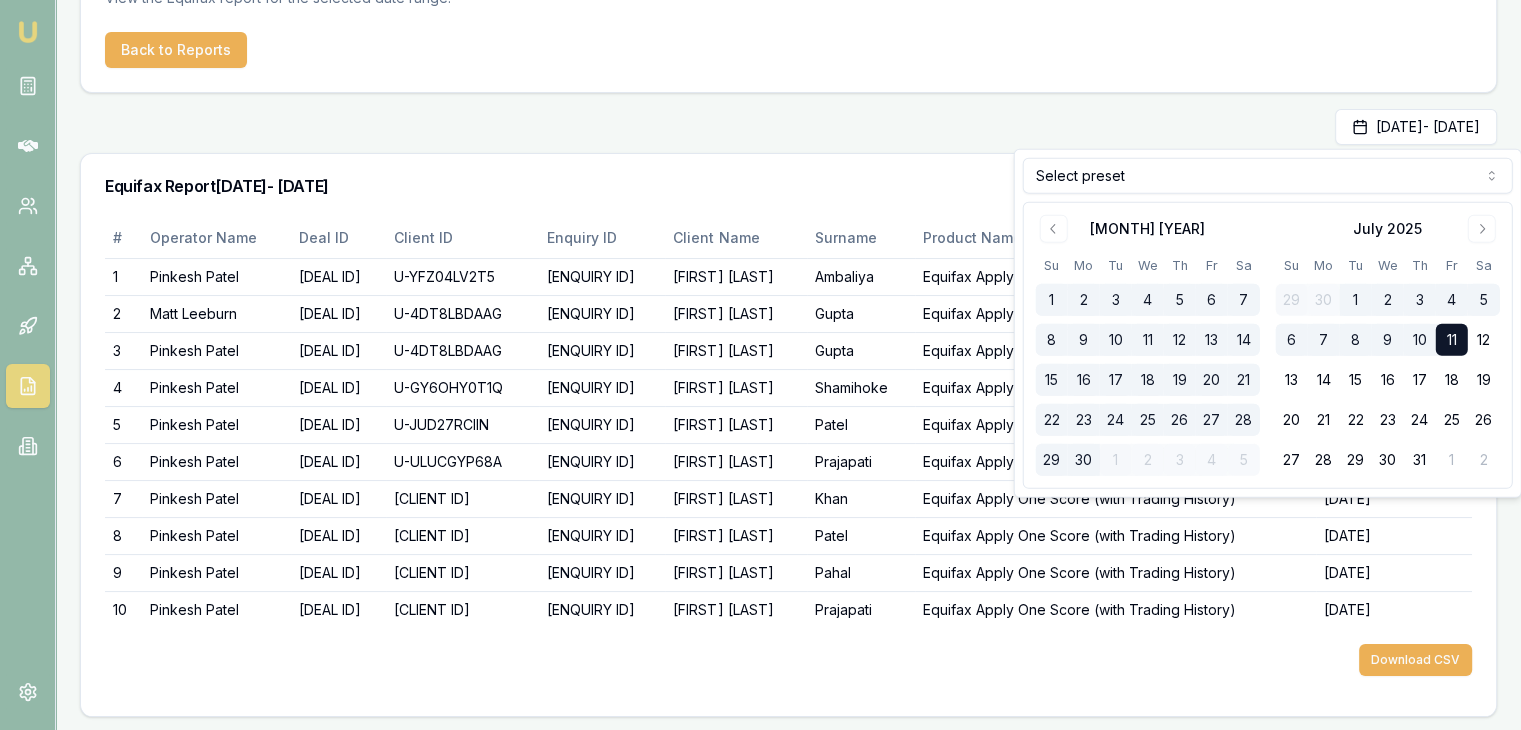 click on "Equifax Report View the Equifax report for the selected date range. Back to Reports [DATE]  -   [DATE] Equifax Report  [DATE]  -   [DATE] # Operator Name Deal ID Client ID Enquiry ID Client Name Surname Product Name Generated Date 1 [FIRST] [LAST] D-QG65YX4UZS U-YFZ04LV2T5 250624-48DFA-D7029 [FIRST] [LAST] [LAST] Equifax Apply One Score (with Trading History) [DATE] 2 [FIRST] [LAST] D-IS7SMNQ68M U-4DT8LBDAAG 250620-3535C-0F374 [FIRST]  [LAST]  [LAST]  Equifax Apply One Score (with Trading History) [DATE] 3 [FIRST] [LAST] D-IS7SMNQ68M U-4DT8LBDAAG 250620-68086-34CA7 [FIRST]  [LAST]  [LAST]  Equifax Apply One Score (with Trading History) [DATE] 4 [FIRST] [LAST] D-6PL89JNATU U-GY6OHY0T1Q 250617-845B8-7FD27 [FIRST]  [LAST]   [LAST]  Equifax Apply One Score (with Trading History) [DATE] 5 [FIRST] [LAST] D-2T7OJ5DNVD U-JUD27RCIIN 250612-ECC45-48619 [FIRST] [LAST]  [LAST]  Equifax Apply One Score (with Trading History) [DATE] 6 [FIRST] [LAST] D-95NEQ6DVZH U-ULUCGYP68A 250604-561C9-48AA8 7 8 9" at bounding box center [788, 329] 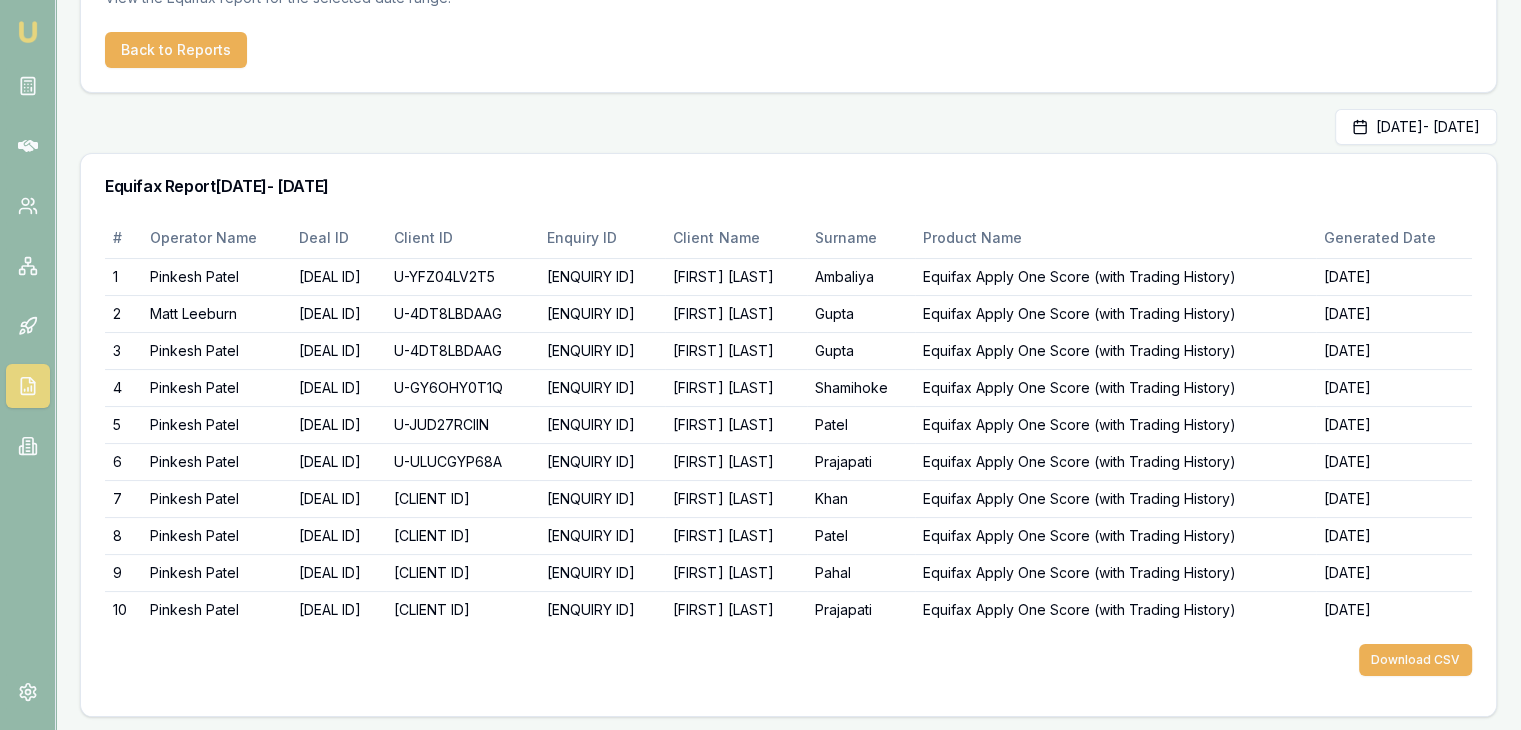click on "Equifax Report  [DATE]  -   [DATE]" at bounding box center (788, 186) 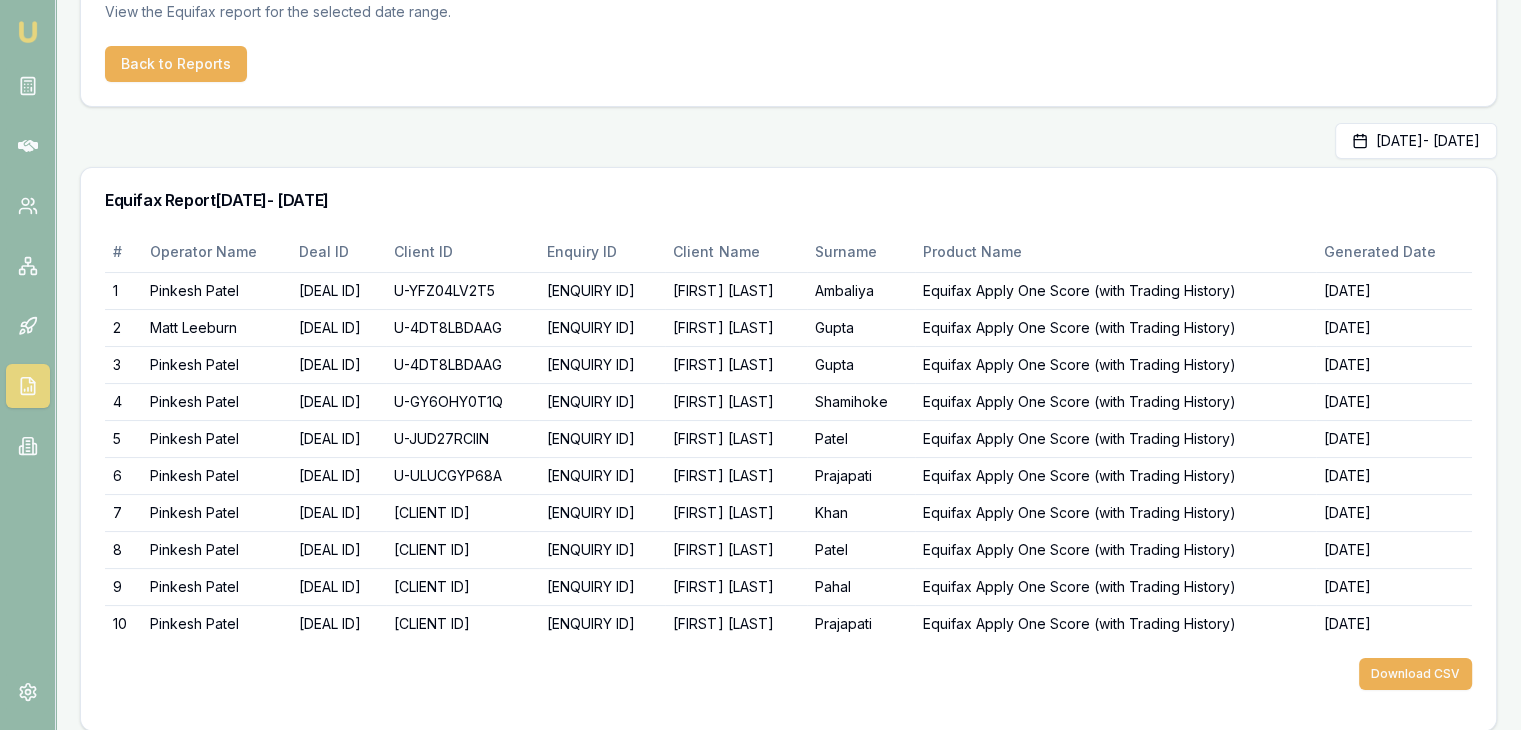 scroll, scrollTop: 0, scrollLeft: 0, axis: both 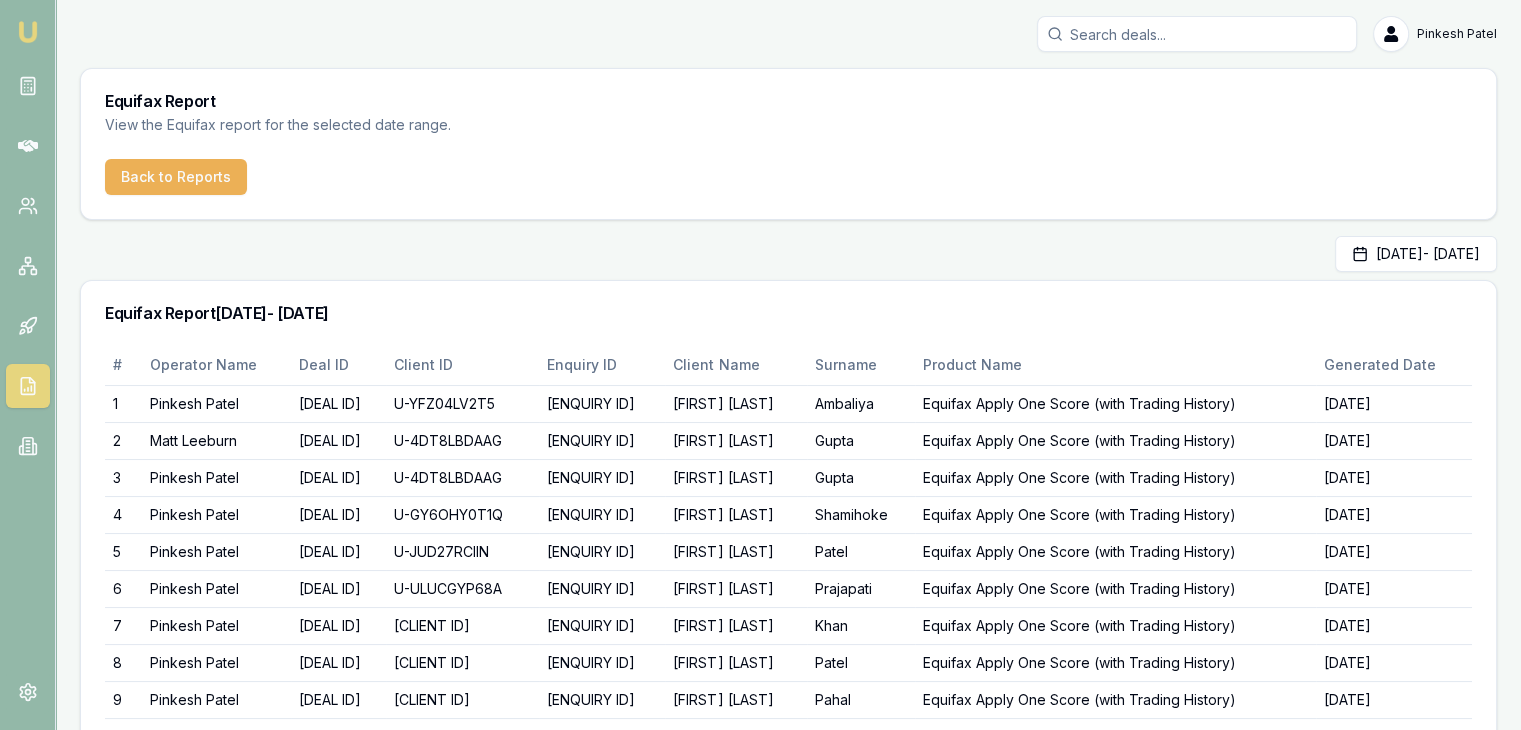 click at bounding box center [28, 32] 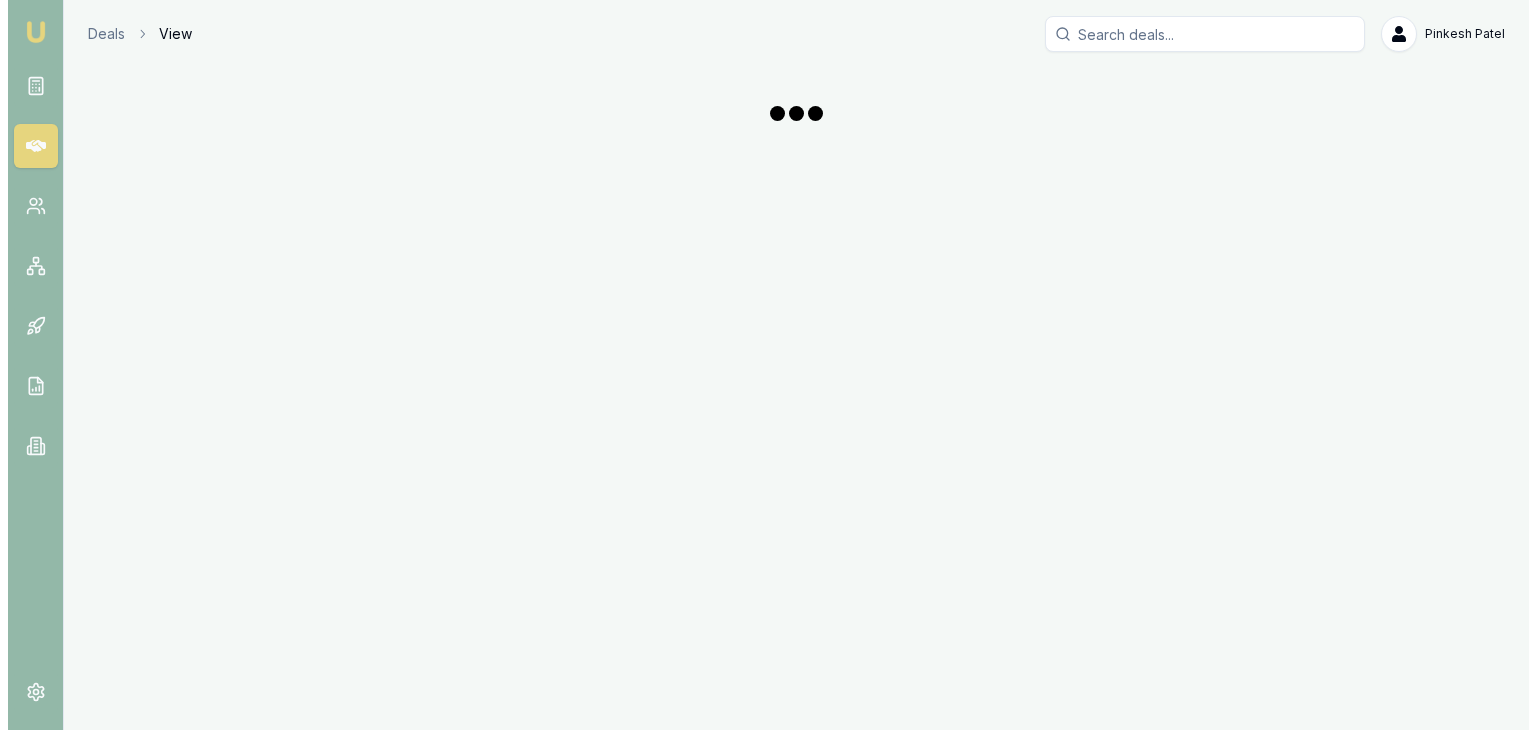 scroll, scrollTop: 0, scrollLeft: 0, axis: both 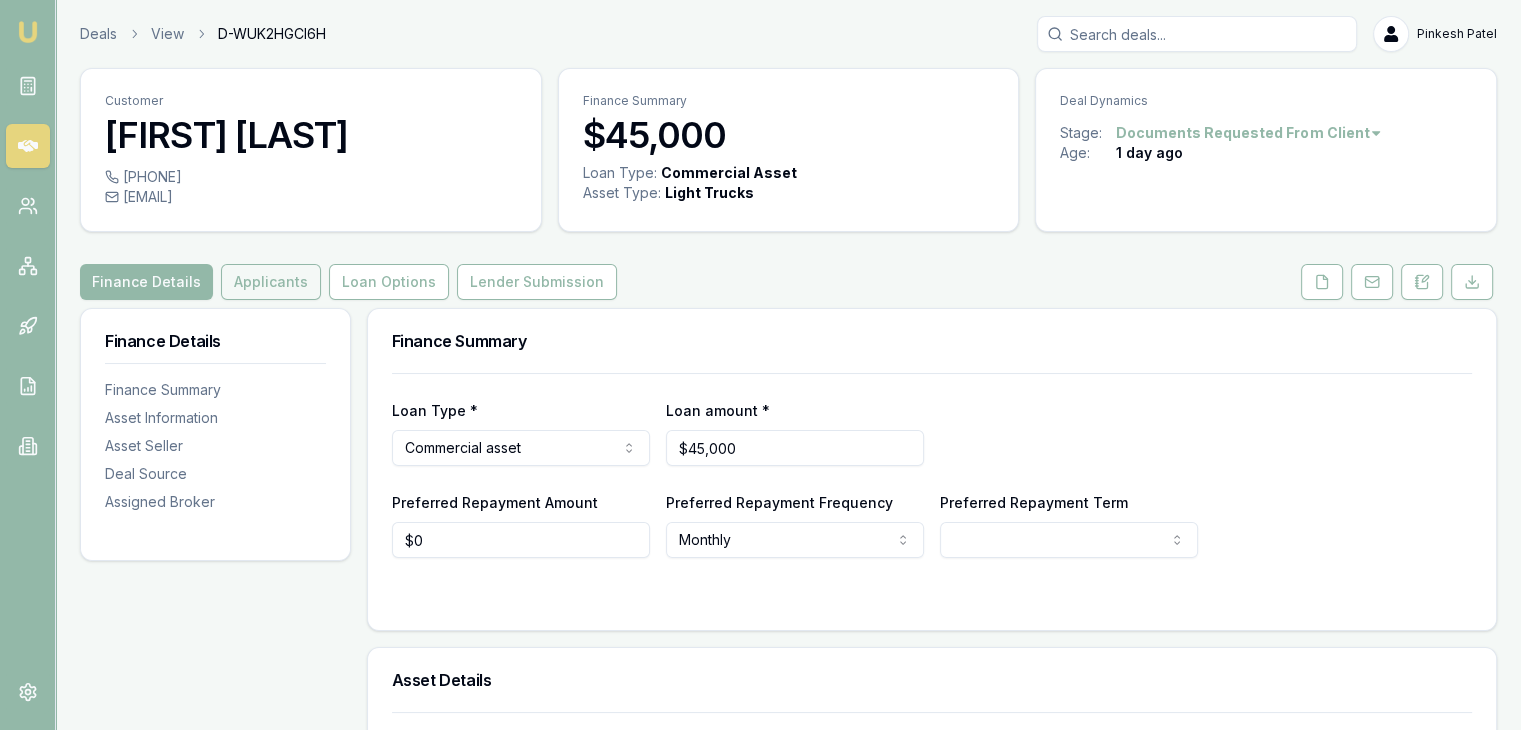 click on "Applicants" at bounding box center [271, 282] 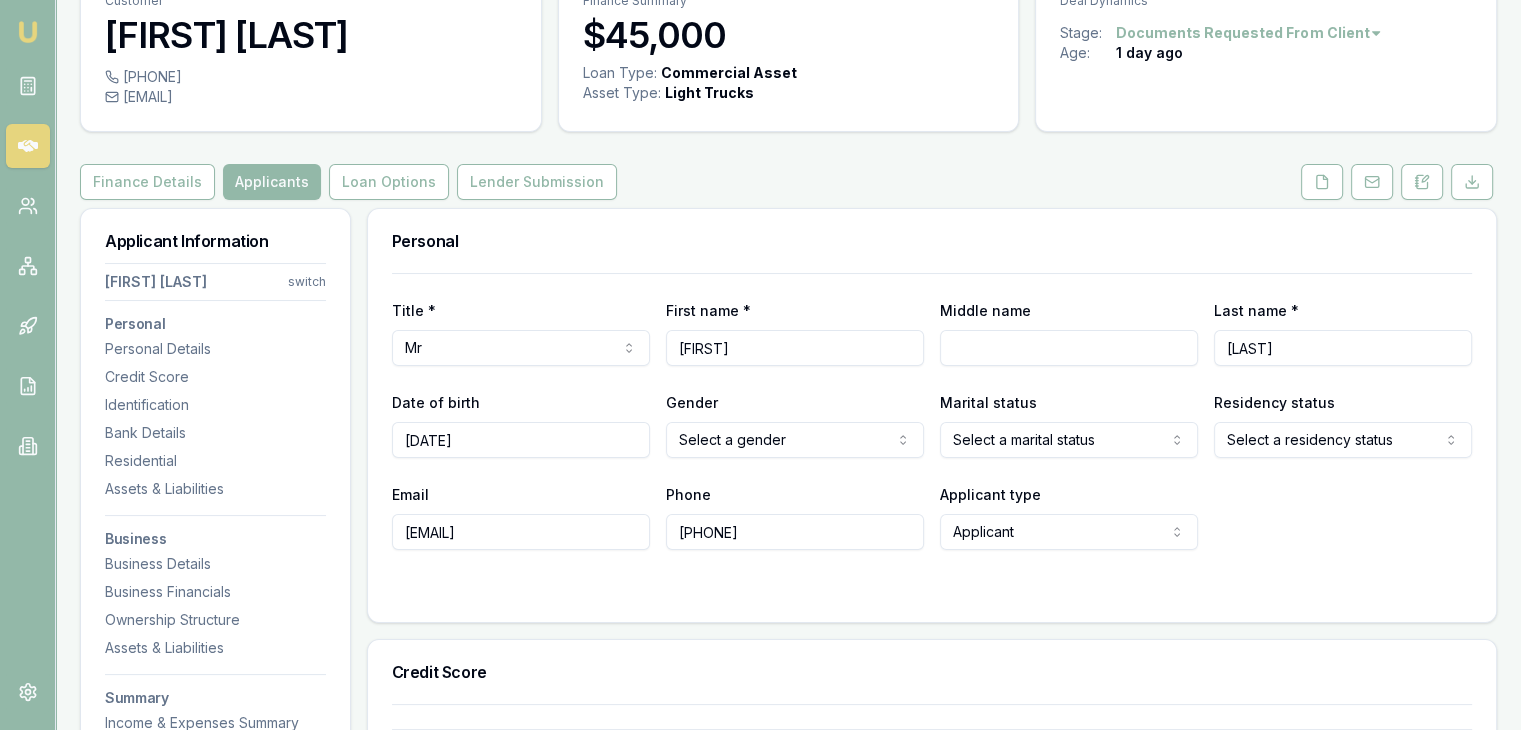 scroll, scrollTop: 0, scrollLeft: 0, axis: both 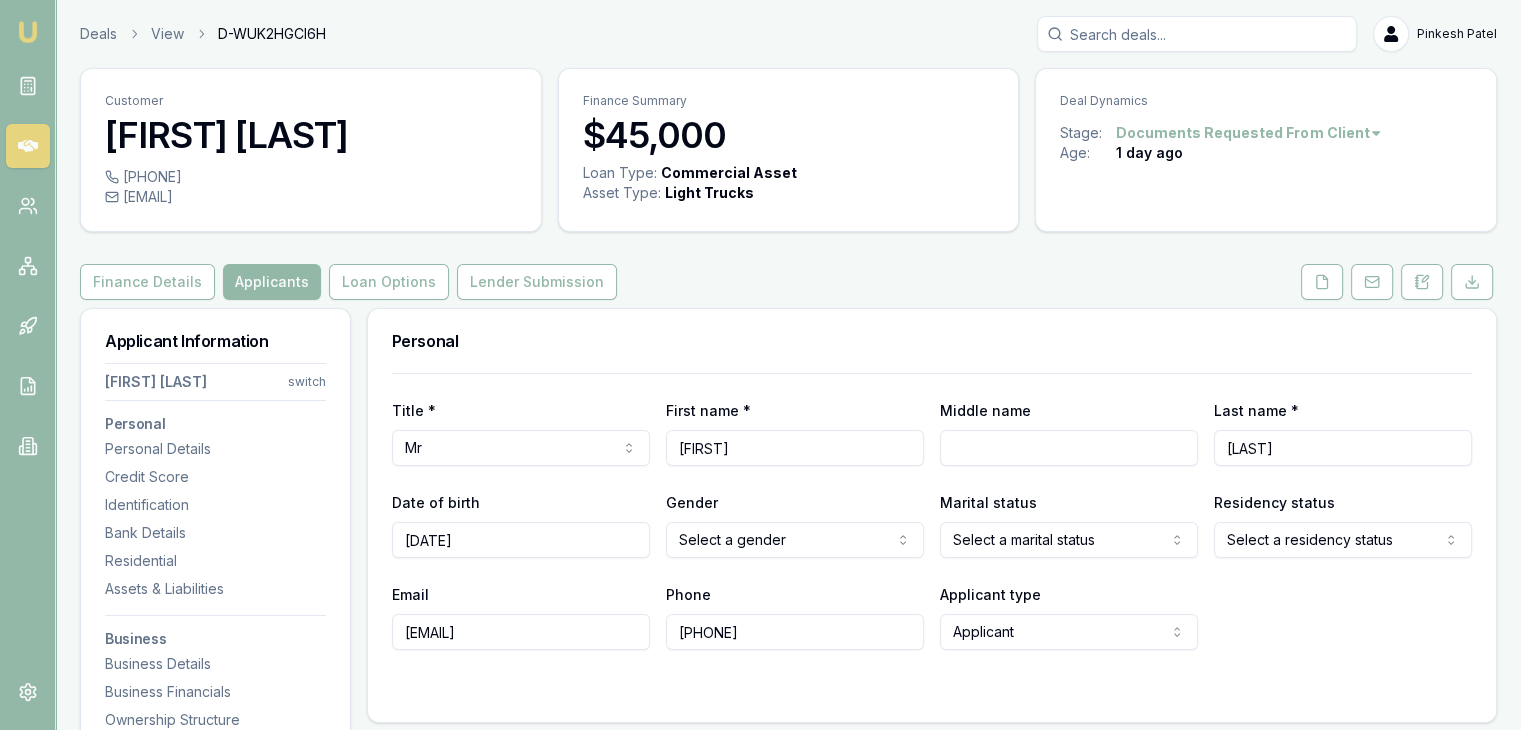 click on "Emu Broker Deals View D-WUK2HGCI6H Pinkesh Patel Toggle Menu Customer [FIRST] [LAST] [PHONE] [EMAIL] Finance Summary $45,000 Loan Type: Commercial Asset Asset Type : Light Trucks Deal Dynamics Stage: Documents Requested From Client Age: 1 day ago Finance Details Applicants Loan Options Lender Submission Applicant Information [FIRST] [LAST] switch Personal Personal Details Credit Score Identification Bank Details Residential Assets & Liabilities Business Business Details Business Financials Ownership Structure Assets & Liabilities Summary Income & Expenses Summary Assets & Liabilities Summary Personal Title * Mr Mr Mrs Miss Ms Dr Prof First name * [FIRST] Middle name Last name * [LAST] Date of birth [DATE] Gender Select a gender Male Female Other Not disclosed Marital status Select a marital status Single Married De facto Separated Divorced Widowed Residency status Select a residency status Australian citizen Permanent resident Temporary resident Visa holder Email Phone Fair" at bounding box center [760, 365] 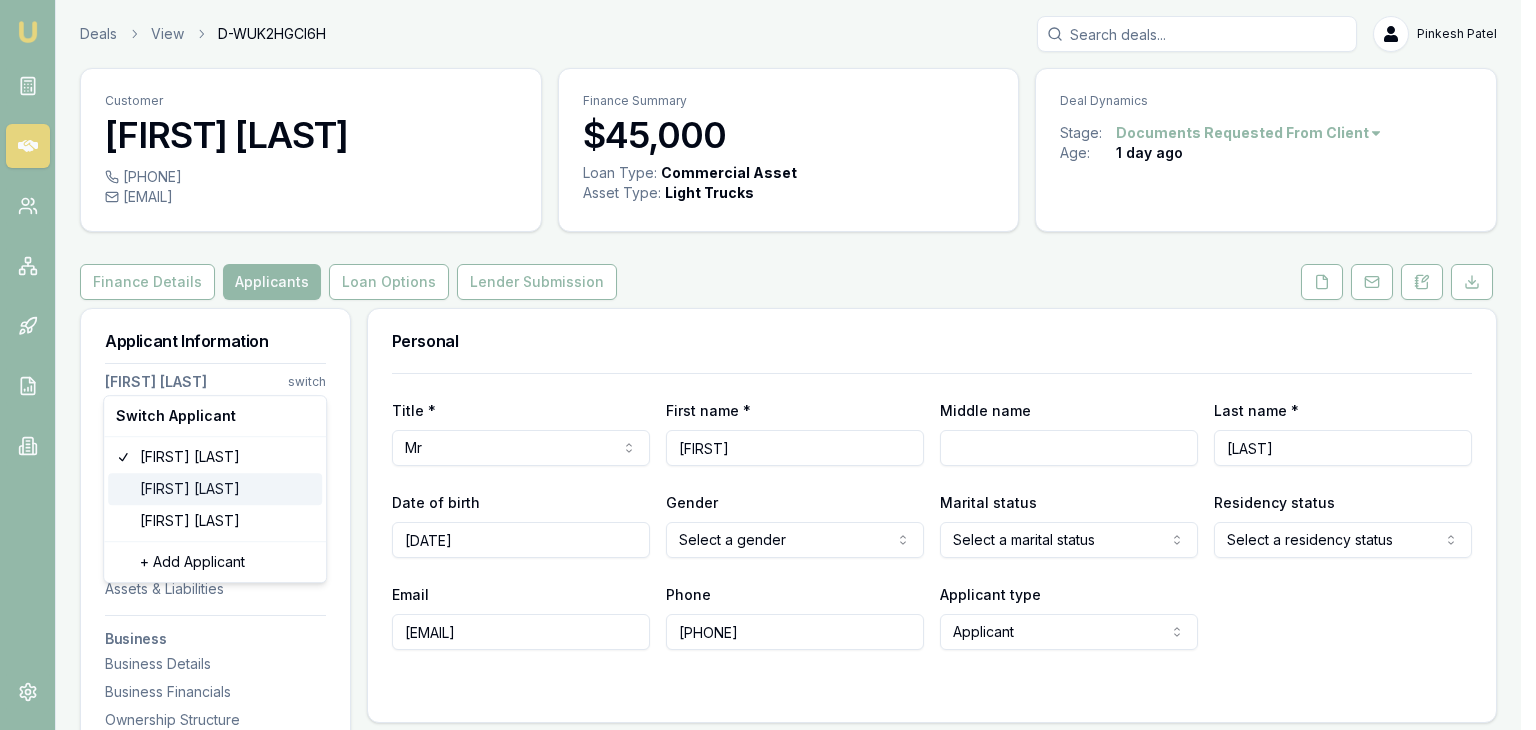 click on "Vikas   Dhanda" at bounding box center (215, 489) 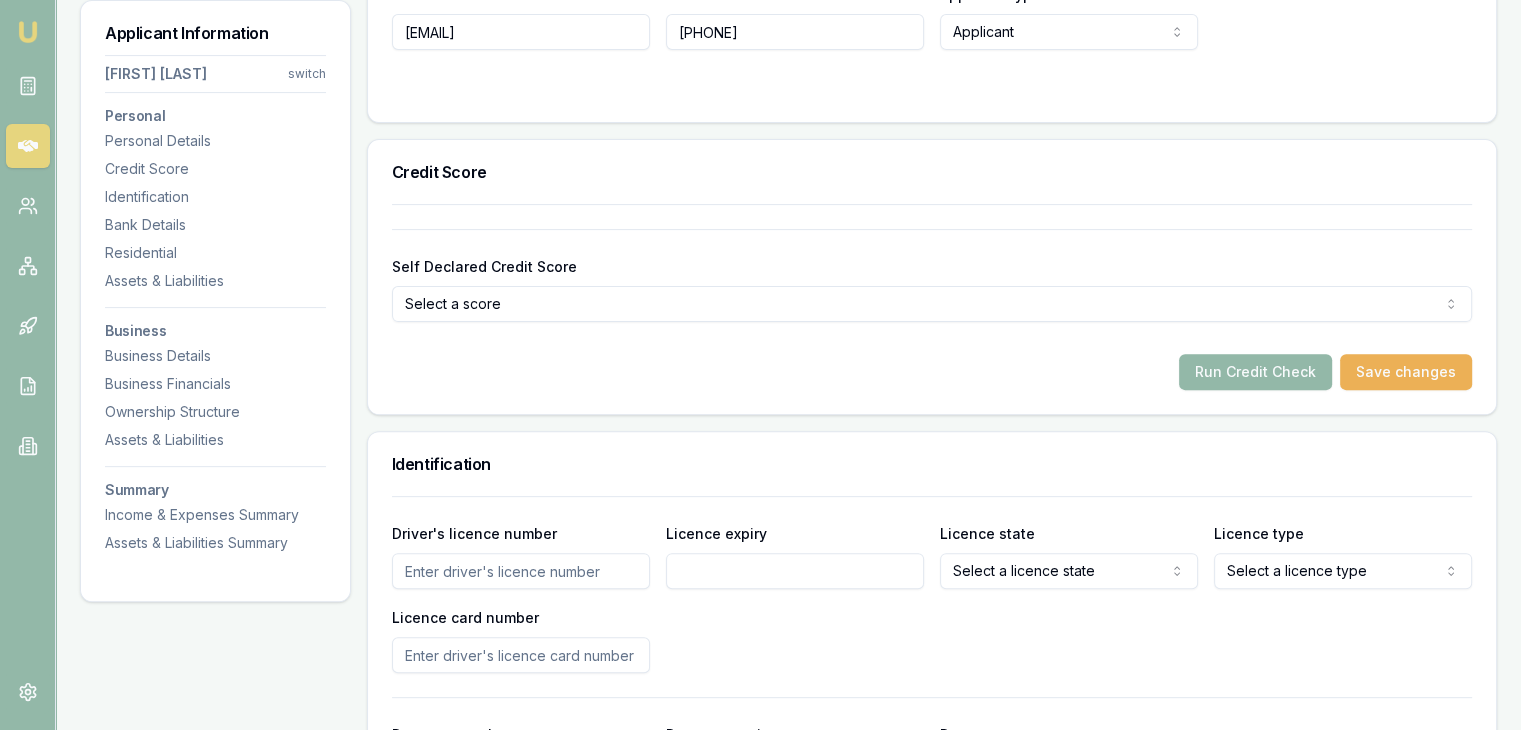 scroll, scrollTop: 100, scrollLeft: 0, axis: vertical 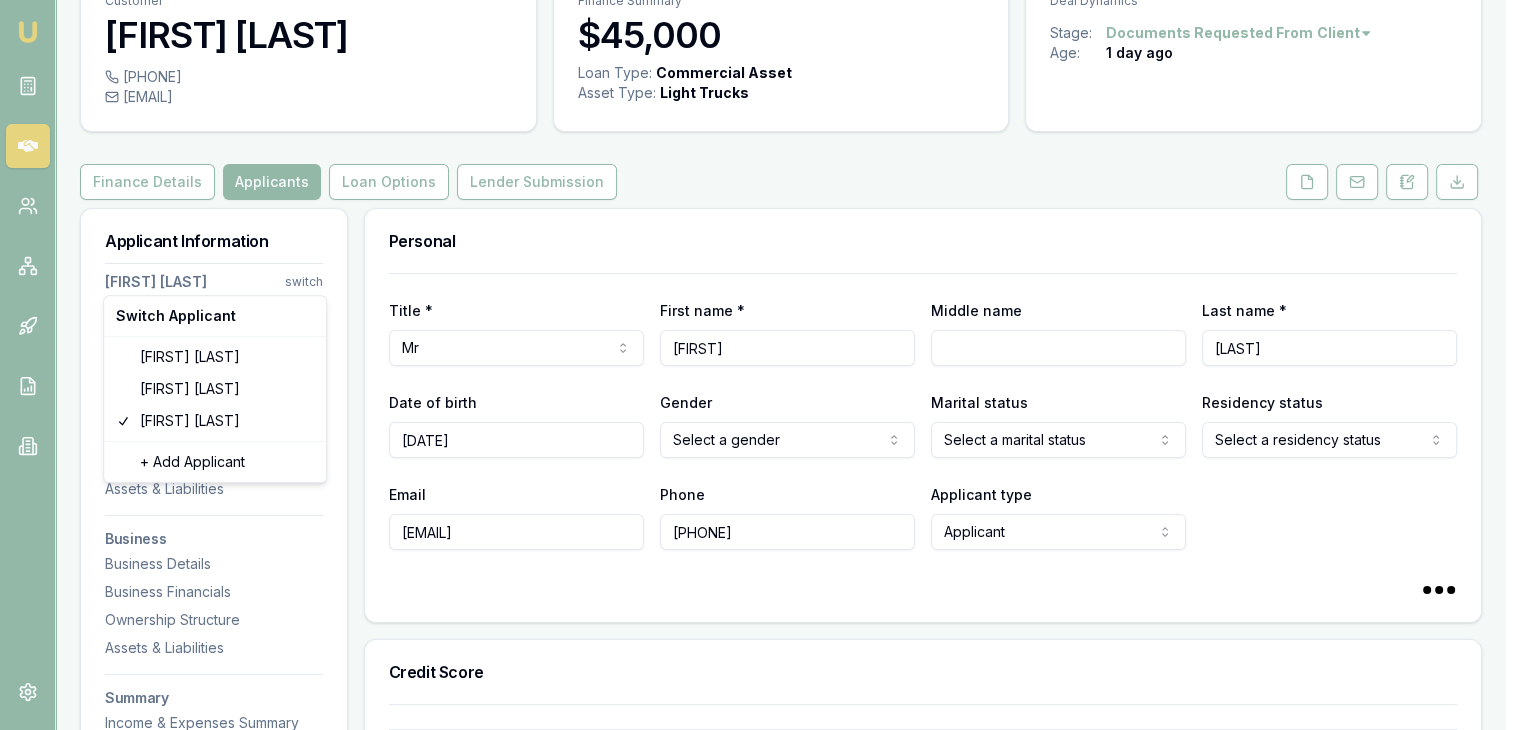 click on "Emu Broker Deals View D-WUK2HGCI6H Pinkesh Patel Toggle Menu Customer Vikas Dhanda 0401014451 vikas@adeptexports.com.au Finance Summary $45,000 Loan Type: Commercial Asset Asset Type : Light Trucks Deal Dynamics Stage: Documents Requested From Client Age: 1 day ago Finance Details Applicants Loan Options Lender Submission Applicant Information Vikas Dhanda switch Personal Personal Details Credit Score Identification Bank Details Residential Assets & Liabilities Business Business Details Business Financials Ownership Structure Assets & Liabilities Summary Income & Expenses Summary Assets & Liabilities Summary Personal Title * Mr Mr Mrs Miss Ms Dr Prof First name * Vikas Middle name  Last name * Dhanda Date of birth 11/08/1986 Gender  Select a gender Male Female Other Not disclosed Marital status  Select a marital status Single Married De facto Separated Divorced Widowed Residency status  Select a residency status Australian citizen Permanent resident Temporary resident Visa holder Email Phone 0401014451" at bounding box center (760, 265) 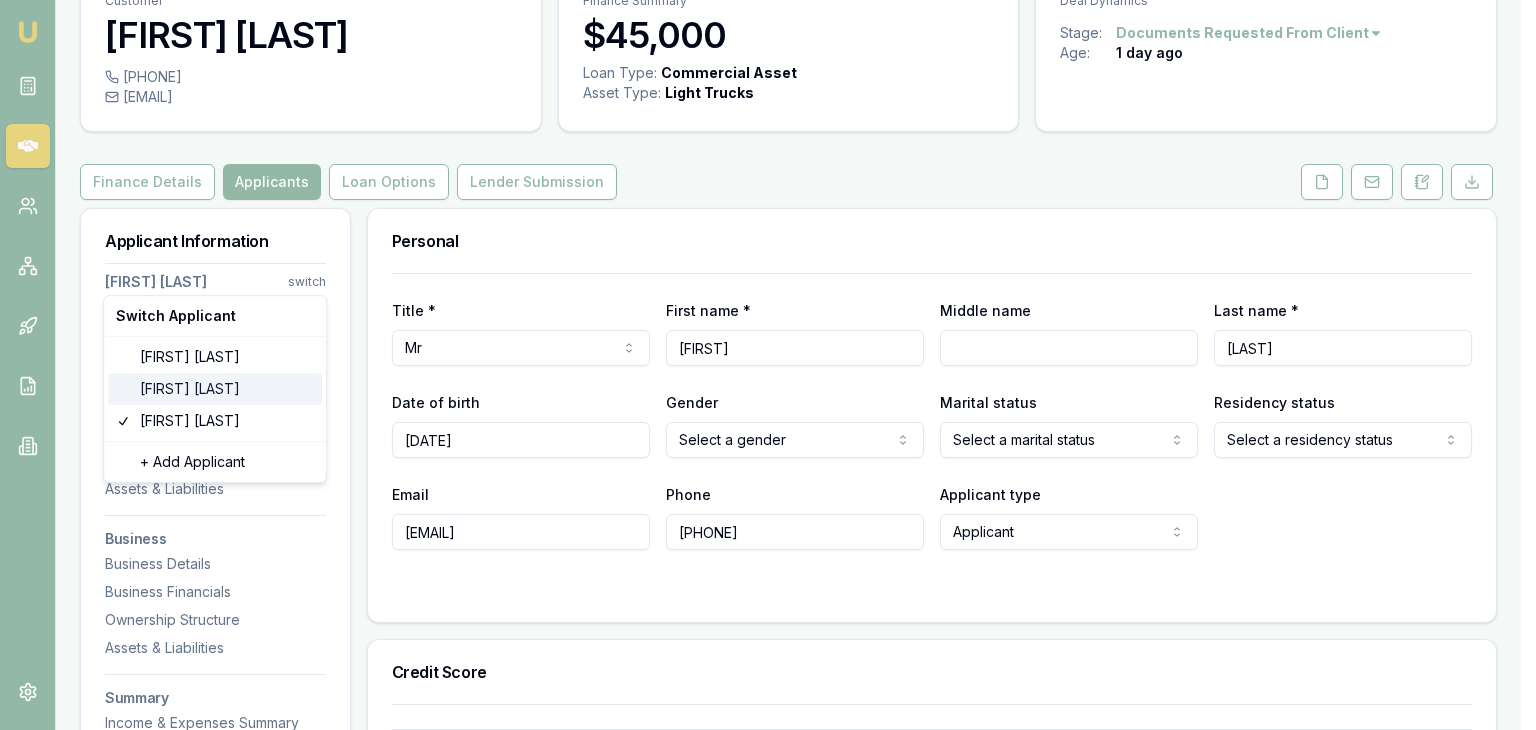 click on "Praveen    Pahal" at bounding box center [215, 389] 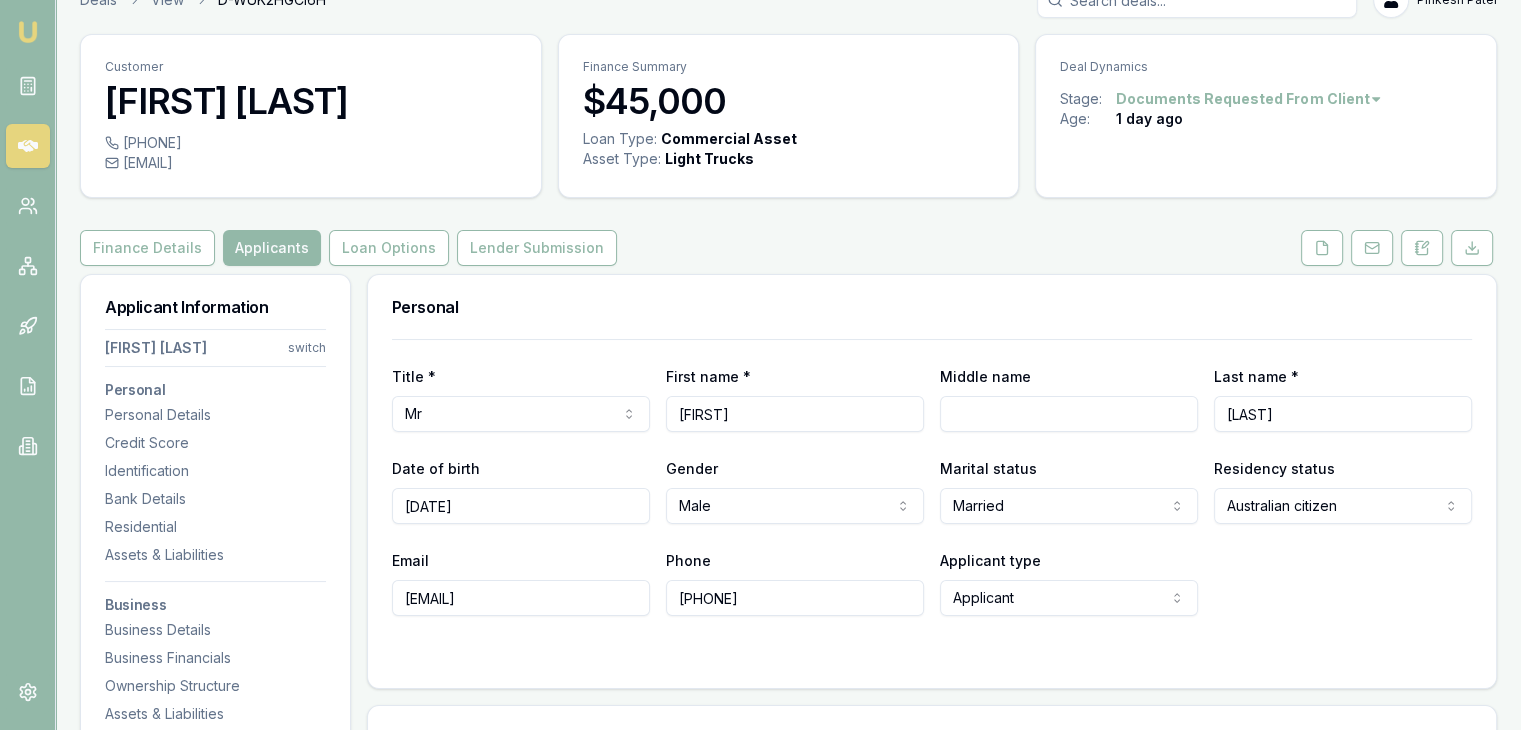 scroll, scrollTop: 0, scrollLeft: 0, axis: both 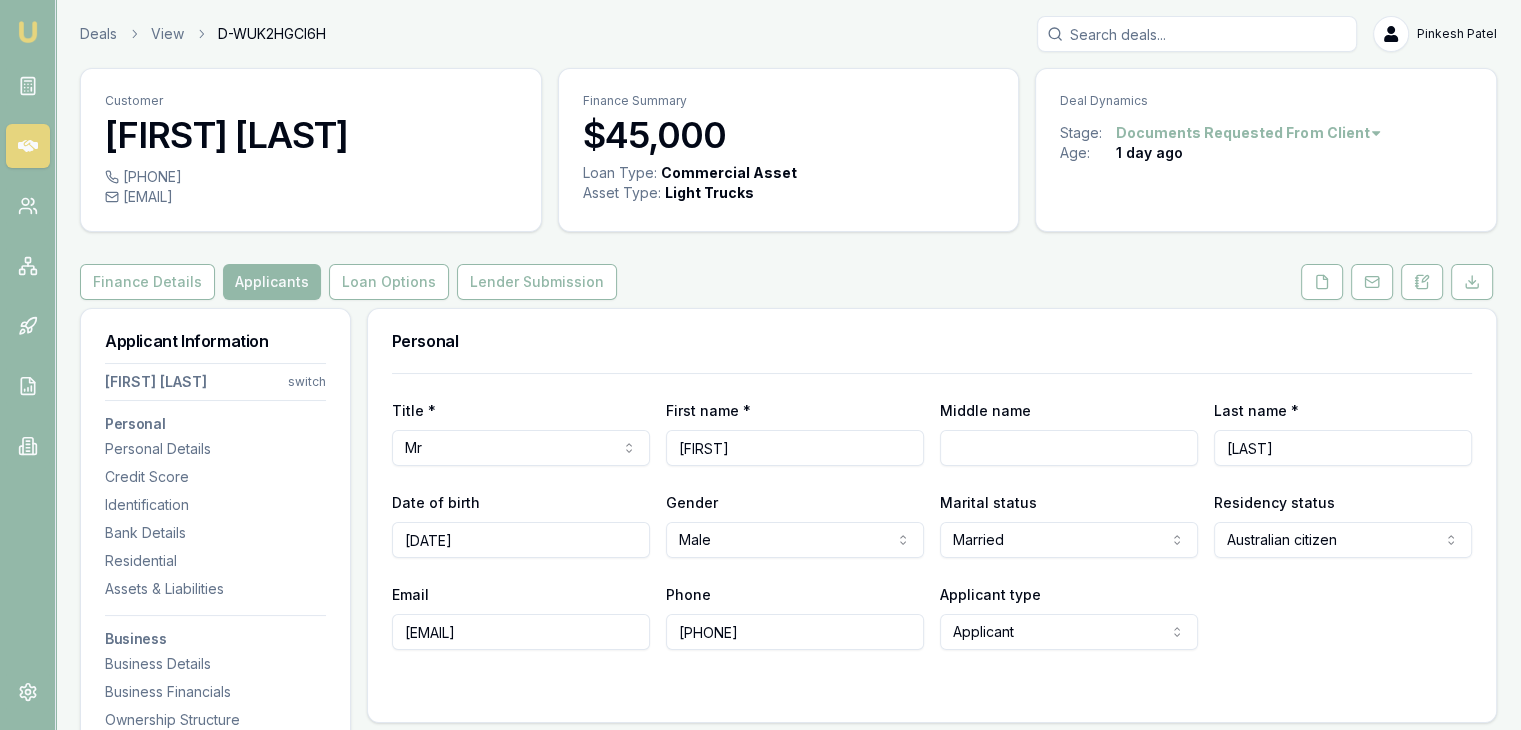 click on "Emu Broker" at bounding box center (28, 32) 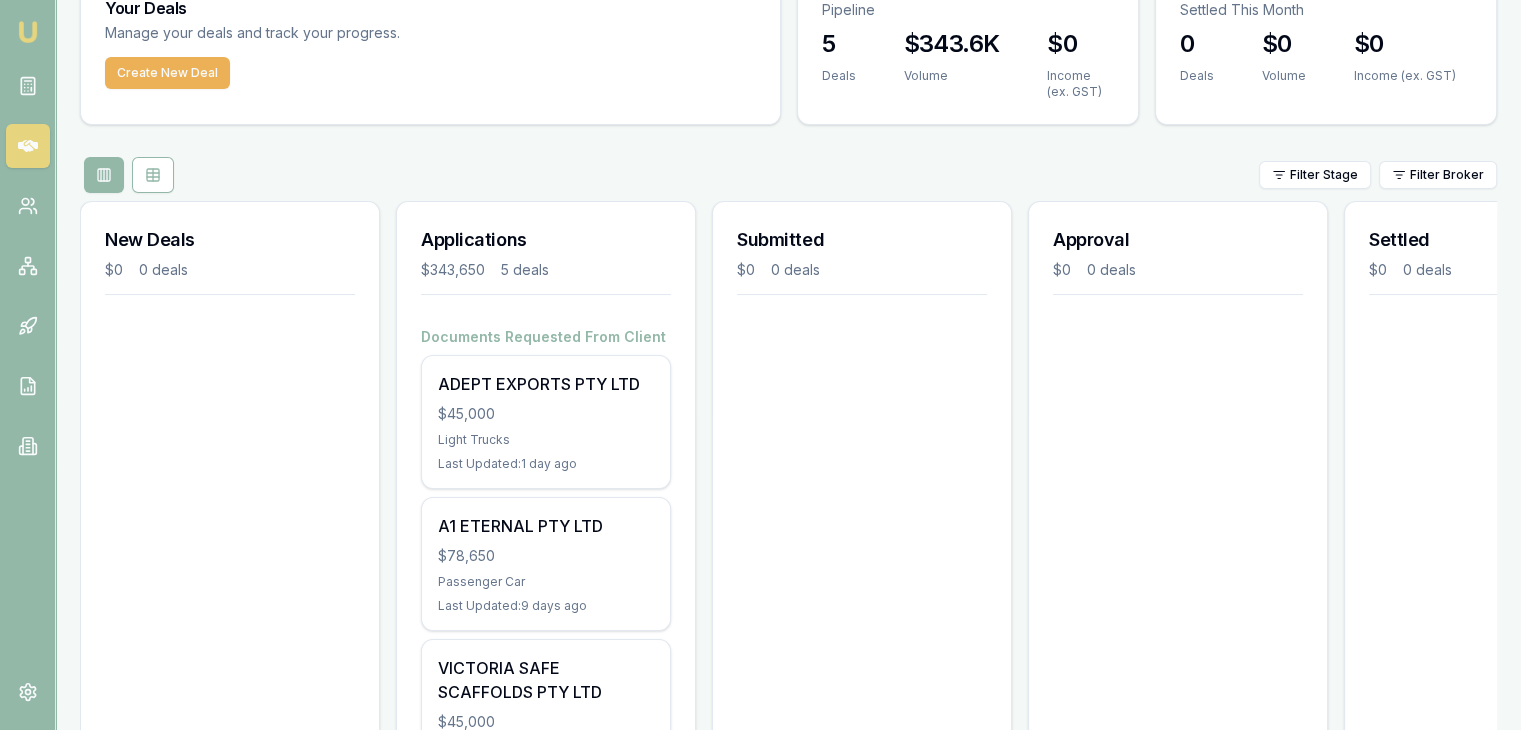 scroll, scrollTop: 200, scrollLeft: 0, axis: vertical 